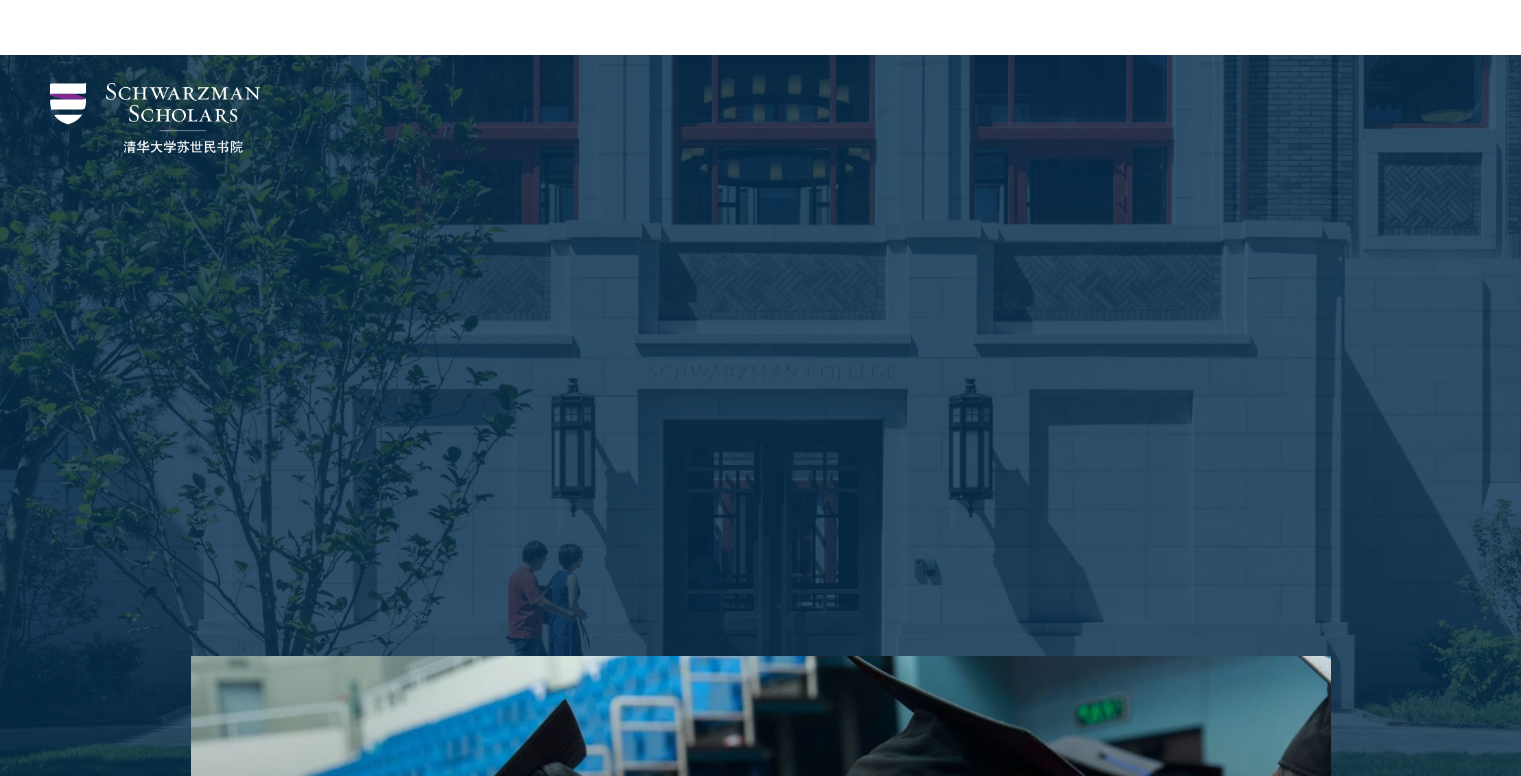 scroll, scrollTop: 914, scrollLeft: 0, axis: vertical 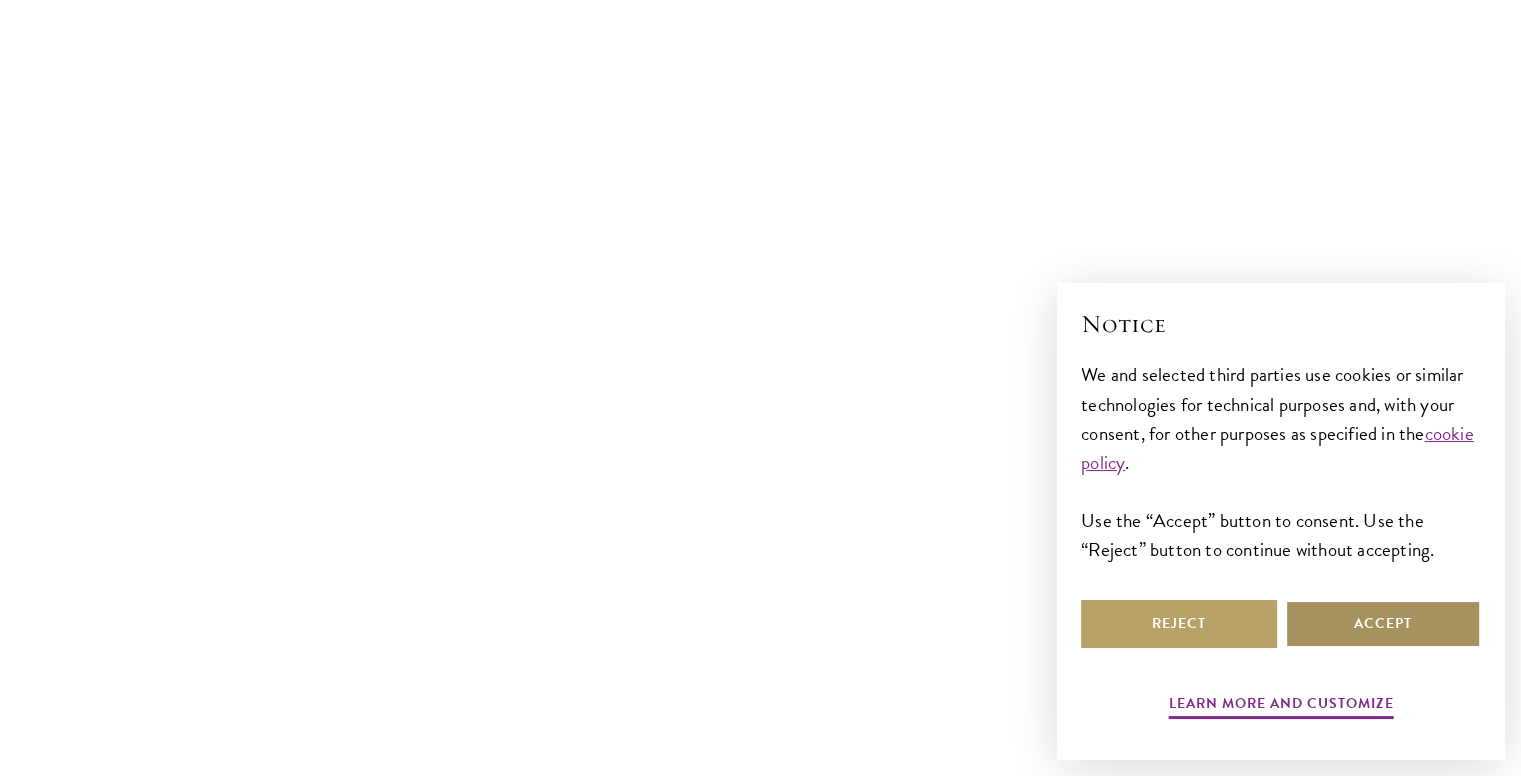 click on "Accept" at bounding box center (1383, 624) 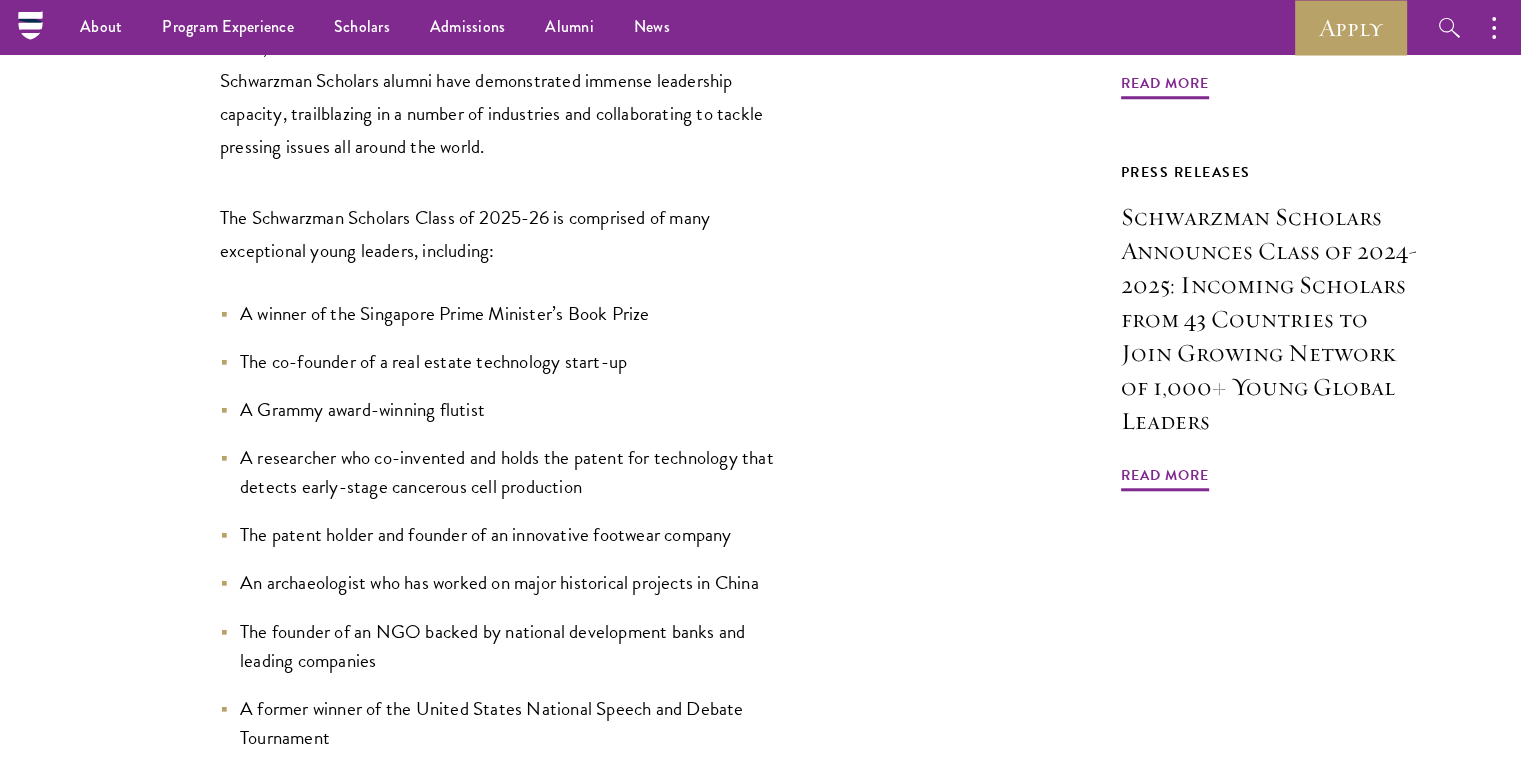 scroll, scrollTop: 1700, scrollLeft: 0, axis: vertical 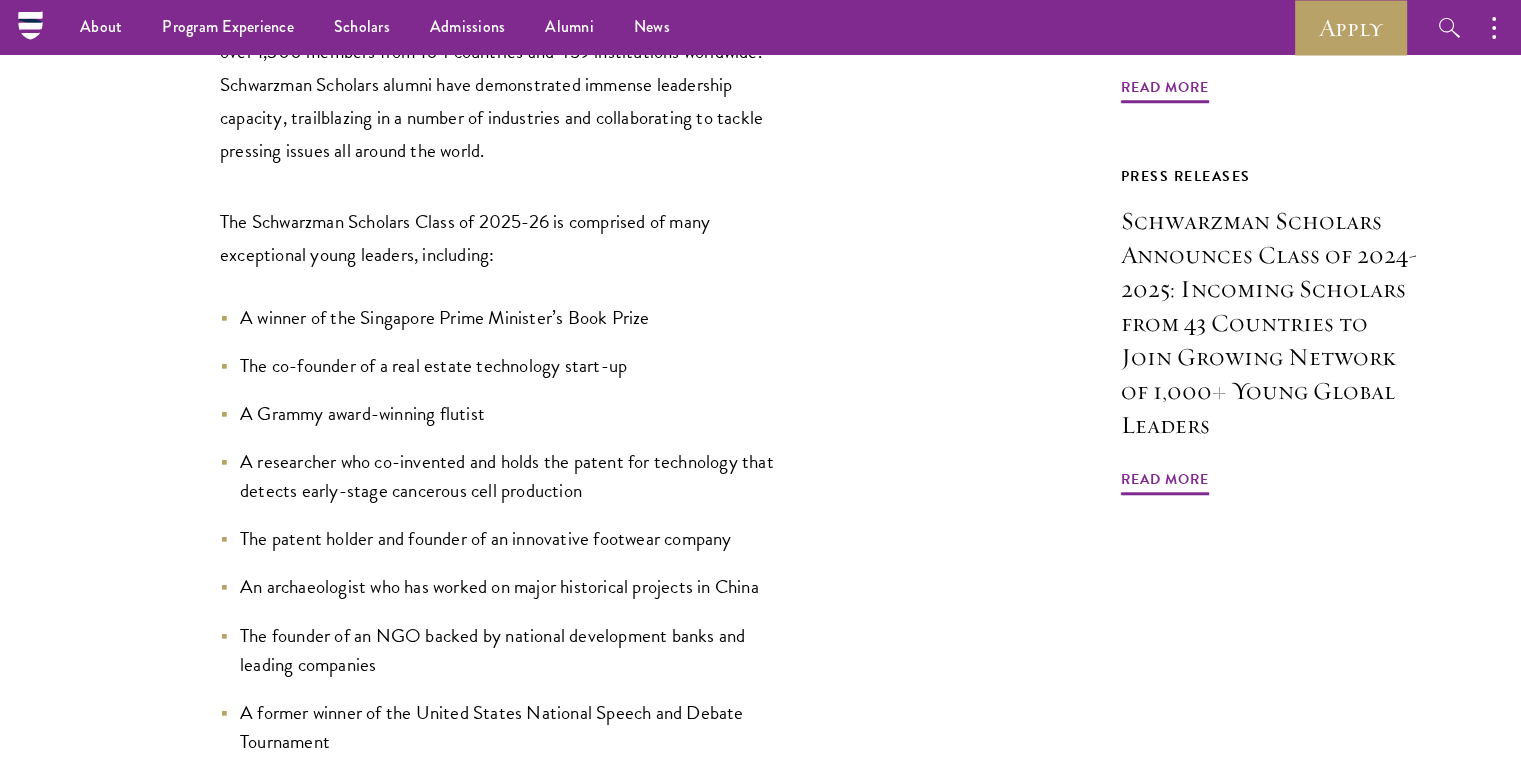 click on "NEW YORK, NY, USA and BEIJING, CHINA Jan. 15, 2025 — Schwarzman Scholars, one of the world’s most prestigious graduate fellowship programs, today announced its milestone tenth cohort of admitted students. The 150 Scholars, representing 38 countries and 105 universities from around the world, will receive the opportunity to attend a one-year, fully-funded master’s degree program in global affairs at Schwarzman College, Tsinghua University in Beijing, China.
With the incoming class, the Schwarzman Scholars network now includes over 1,300 members from 104 countries and 459 institutions worldwide. Schwarzman Scholars alumni have demonstrated immense leadership capacity, trailblazing in a number of industries and collaborating to tackle pressing issues all around the world.
The Schwarzman Scholars Class of 2025-26 is comprised of many exceptional young leaders, including:
A winner of the Singapore Prime Minister’s Book Prize
The co-founder of a real estate technology start-up" at bounding box center (580, 1616) 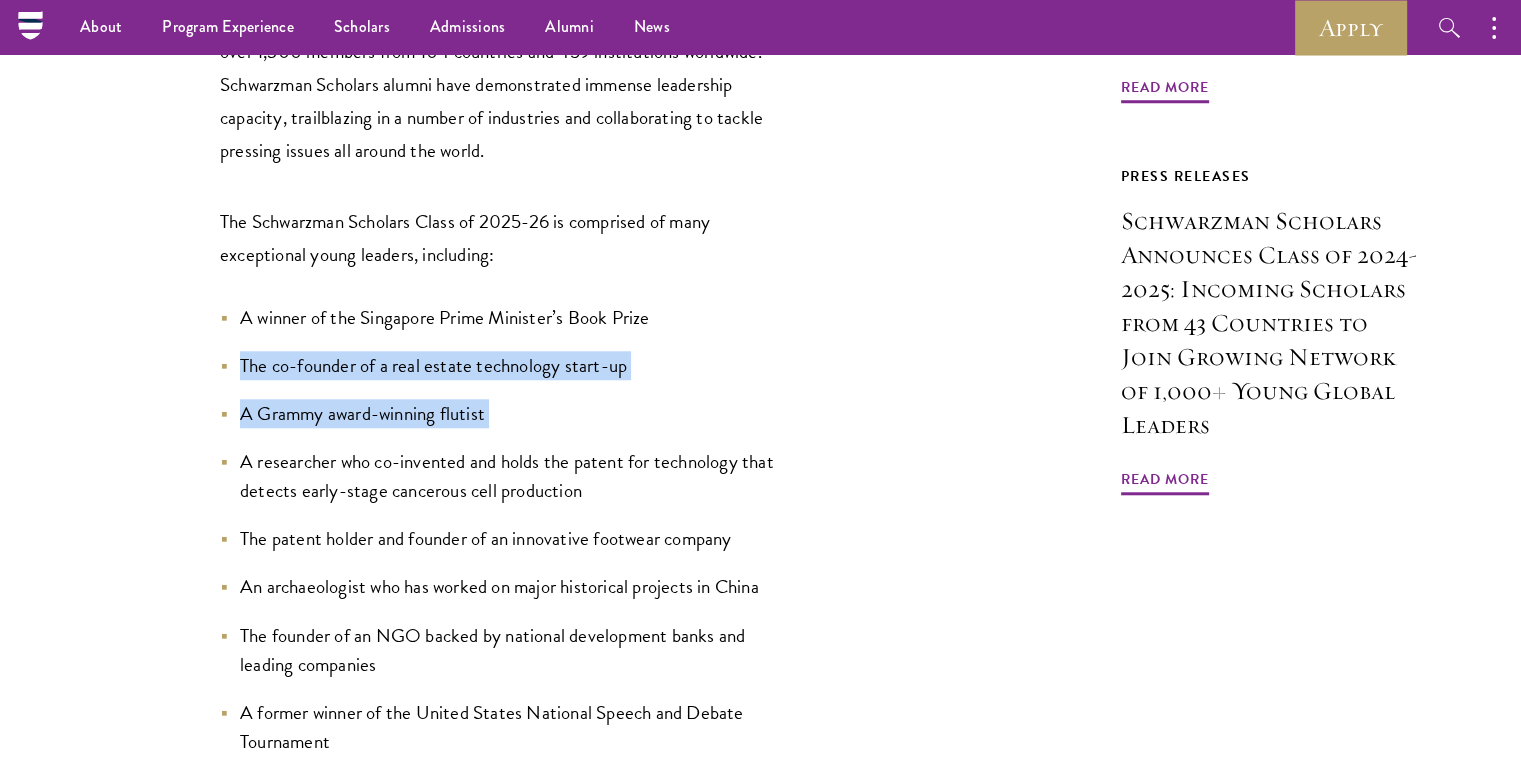 drag, startPoint x: 820, startPoint y: 401, endPoint x: 846, endPoint y: 335, distance: 70.93659 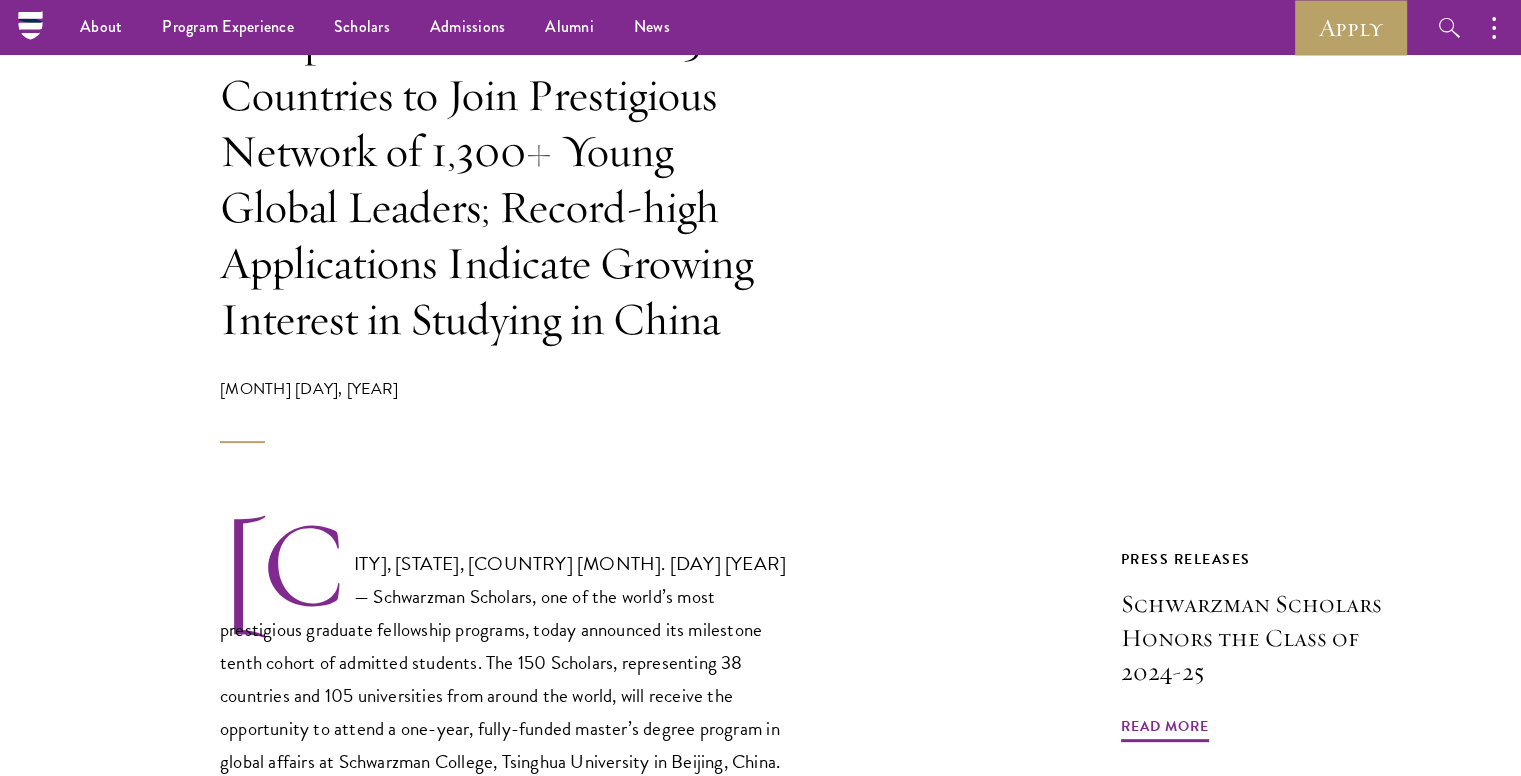 scroll, scrollTop: 0, scrollLeft: 0, axis: both 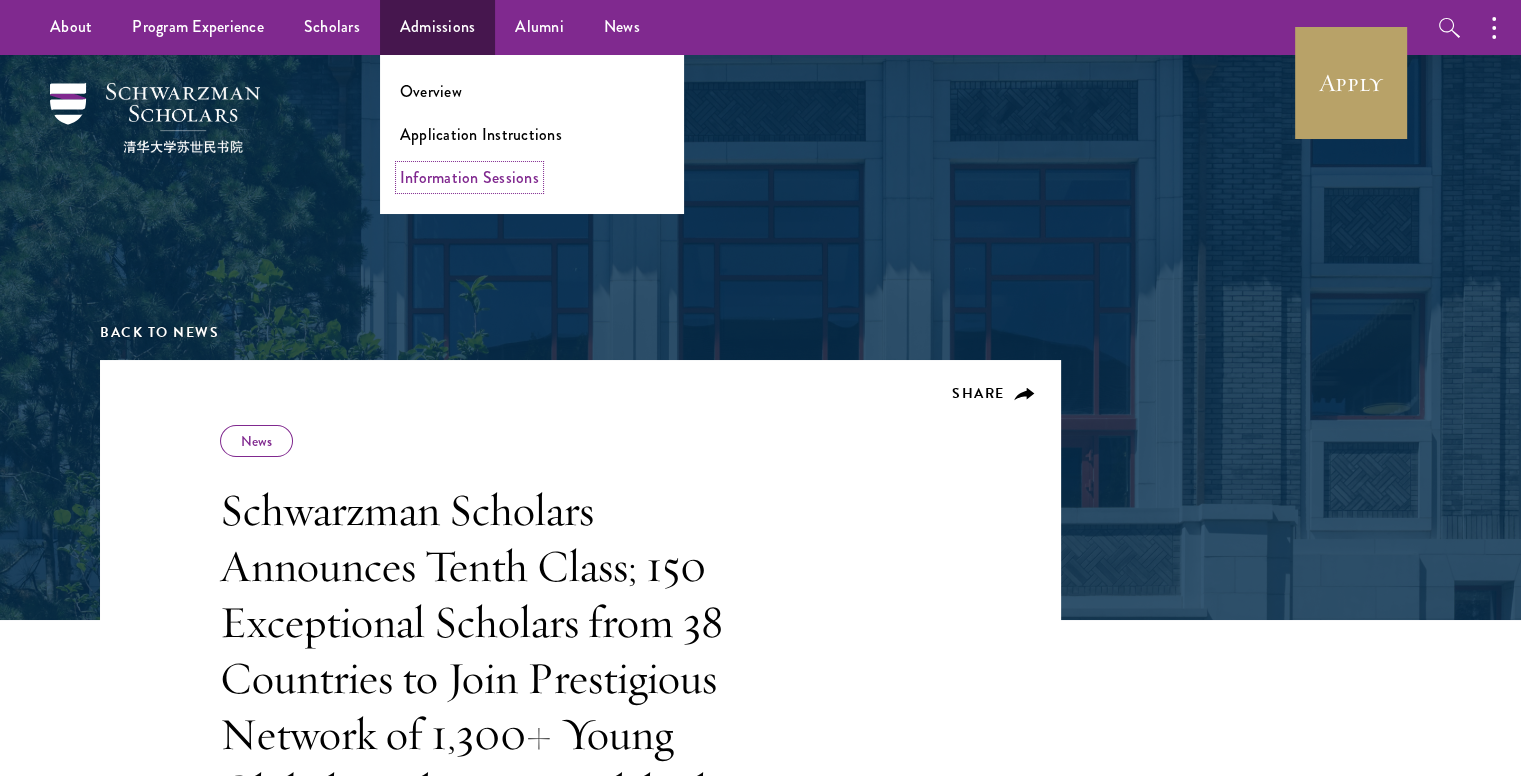 click on "Information Sessions" at bounding box center (469, 177) 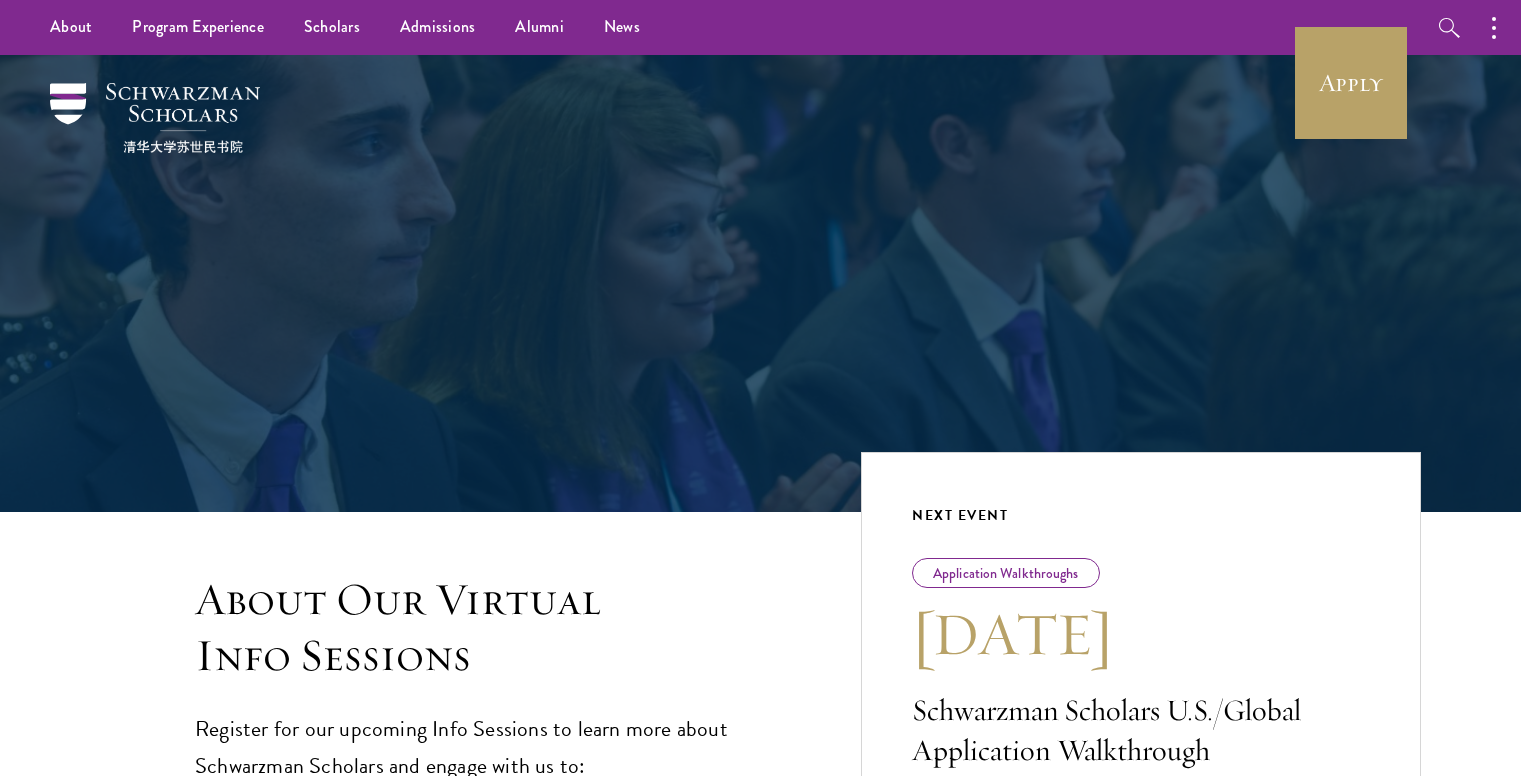 scroll, scrollTop: 0, scrollLeft: 0, axis: both 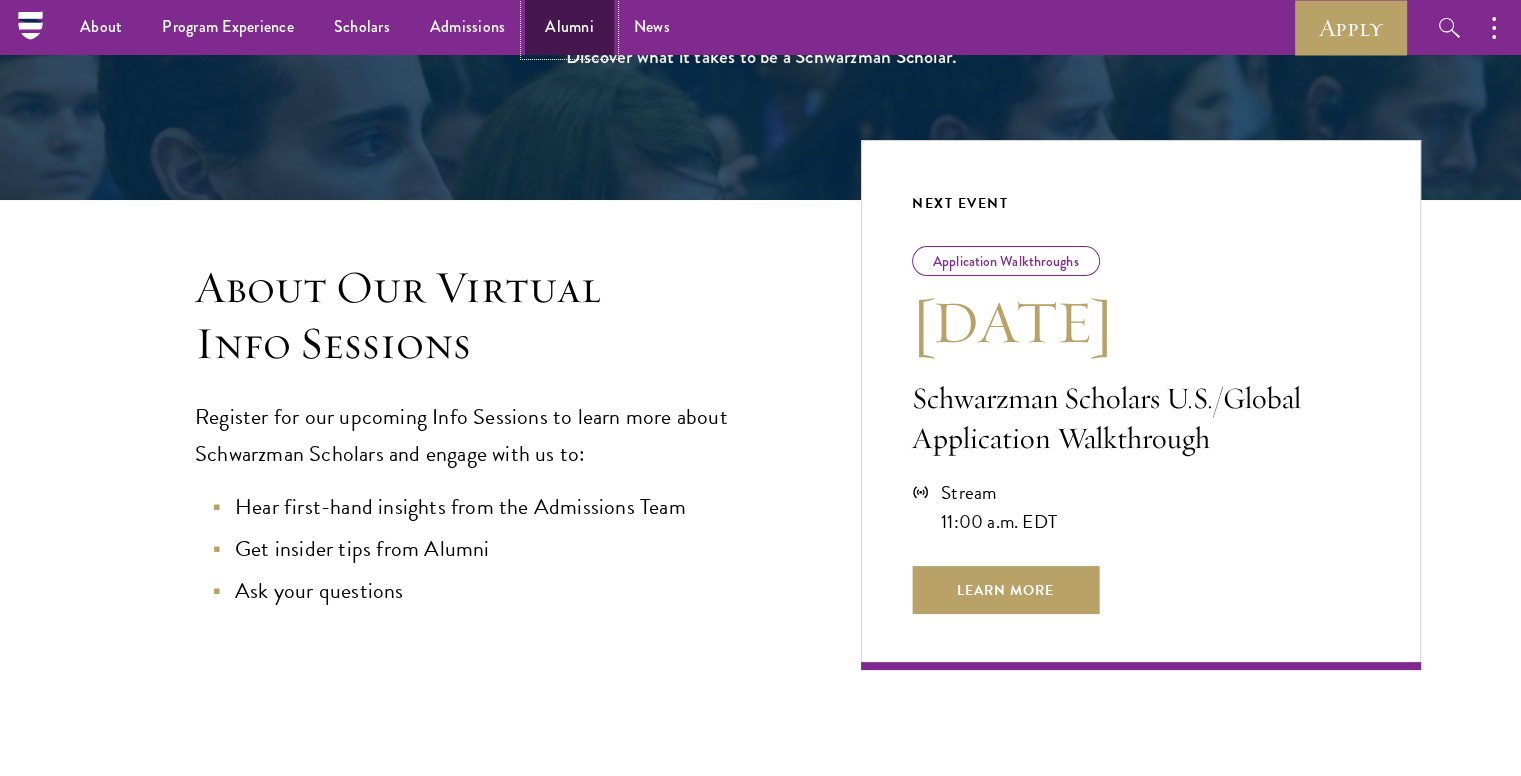 click on "Alumni" at bounding box center [569, 27] 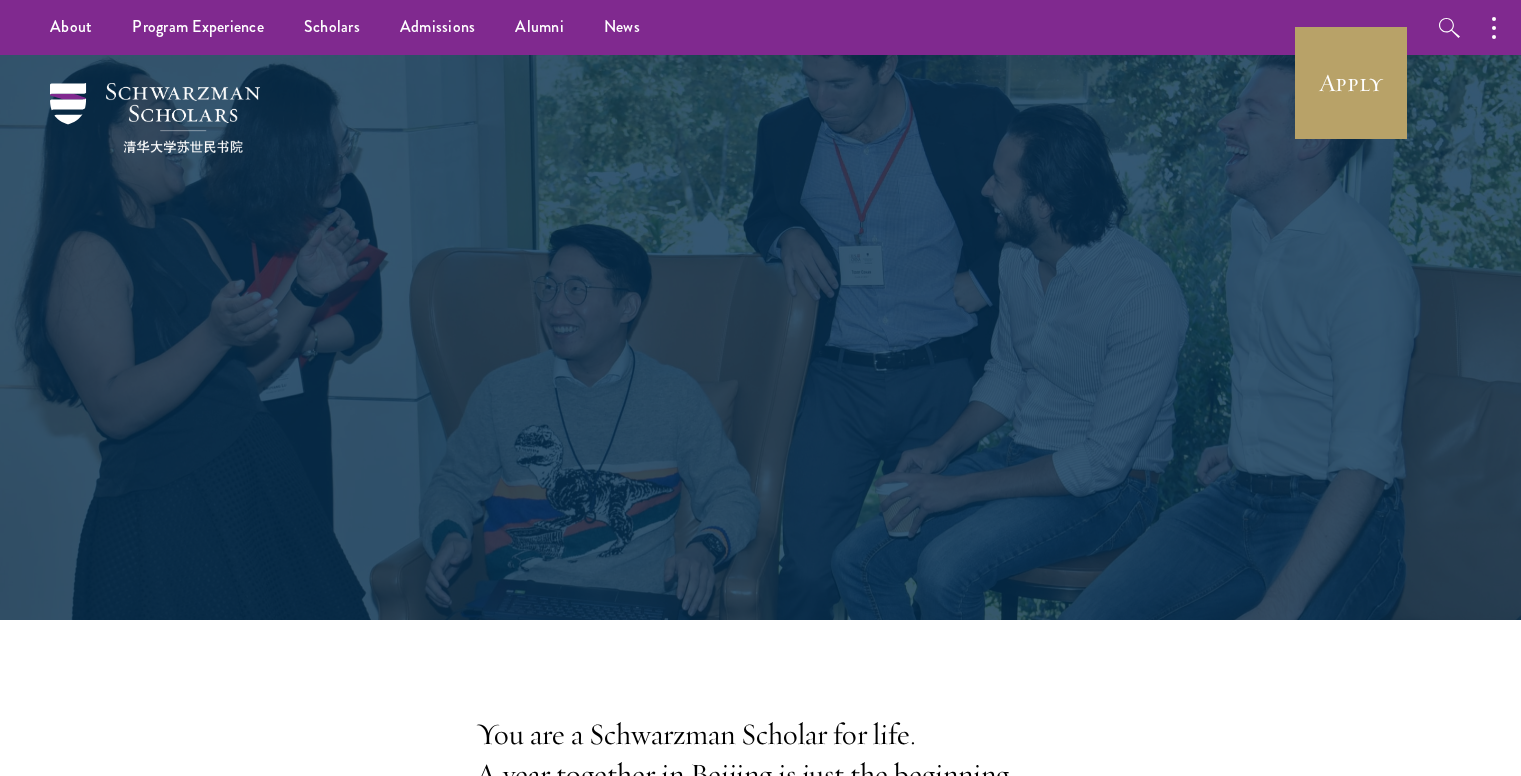 scroll, scrollTop: 0, scrollLeft: 0, axis: both 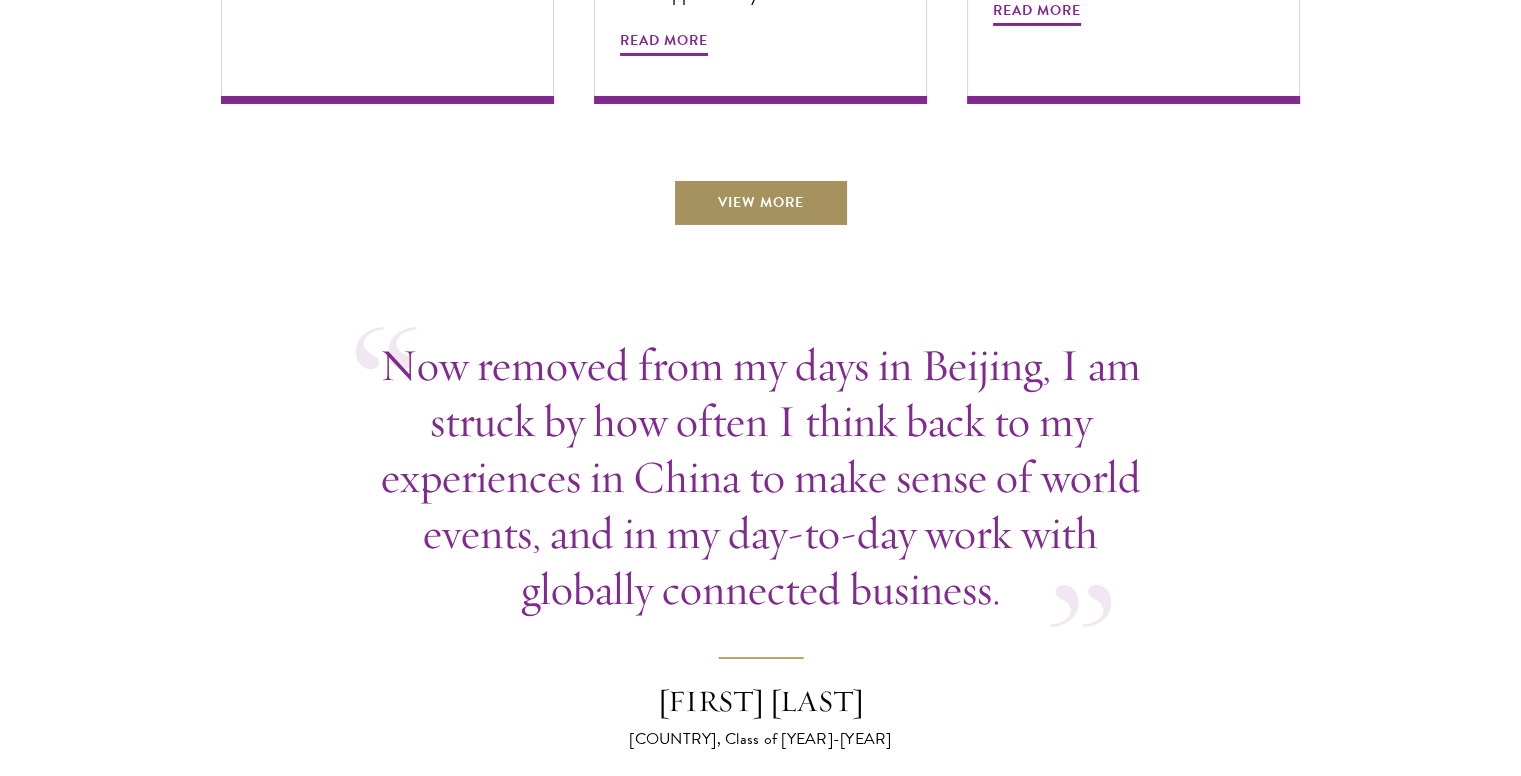 click on "View More" at bounding box center (761, 203) 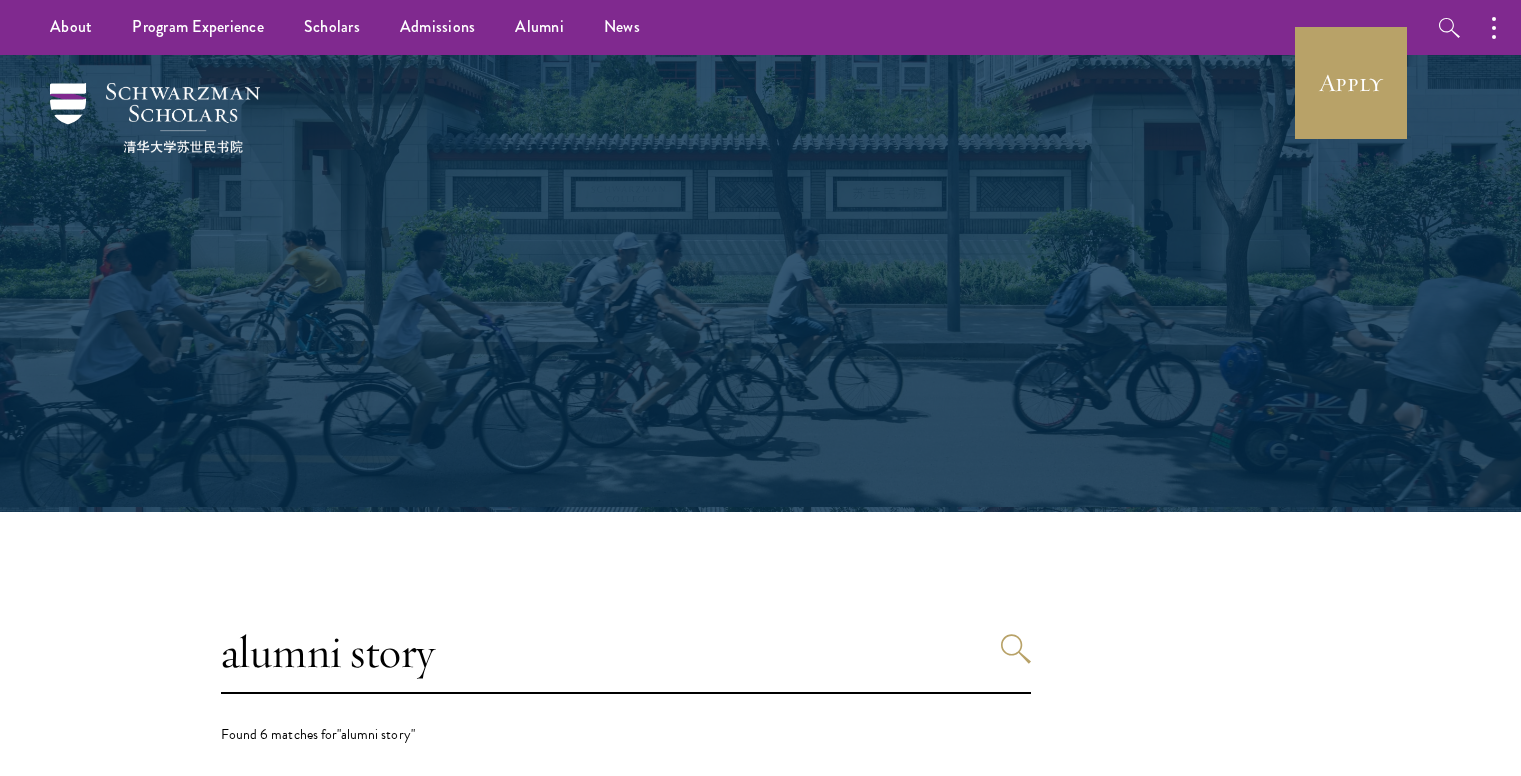 scroll, scrollTop: 0, scrollLeft: 0, axis: both 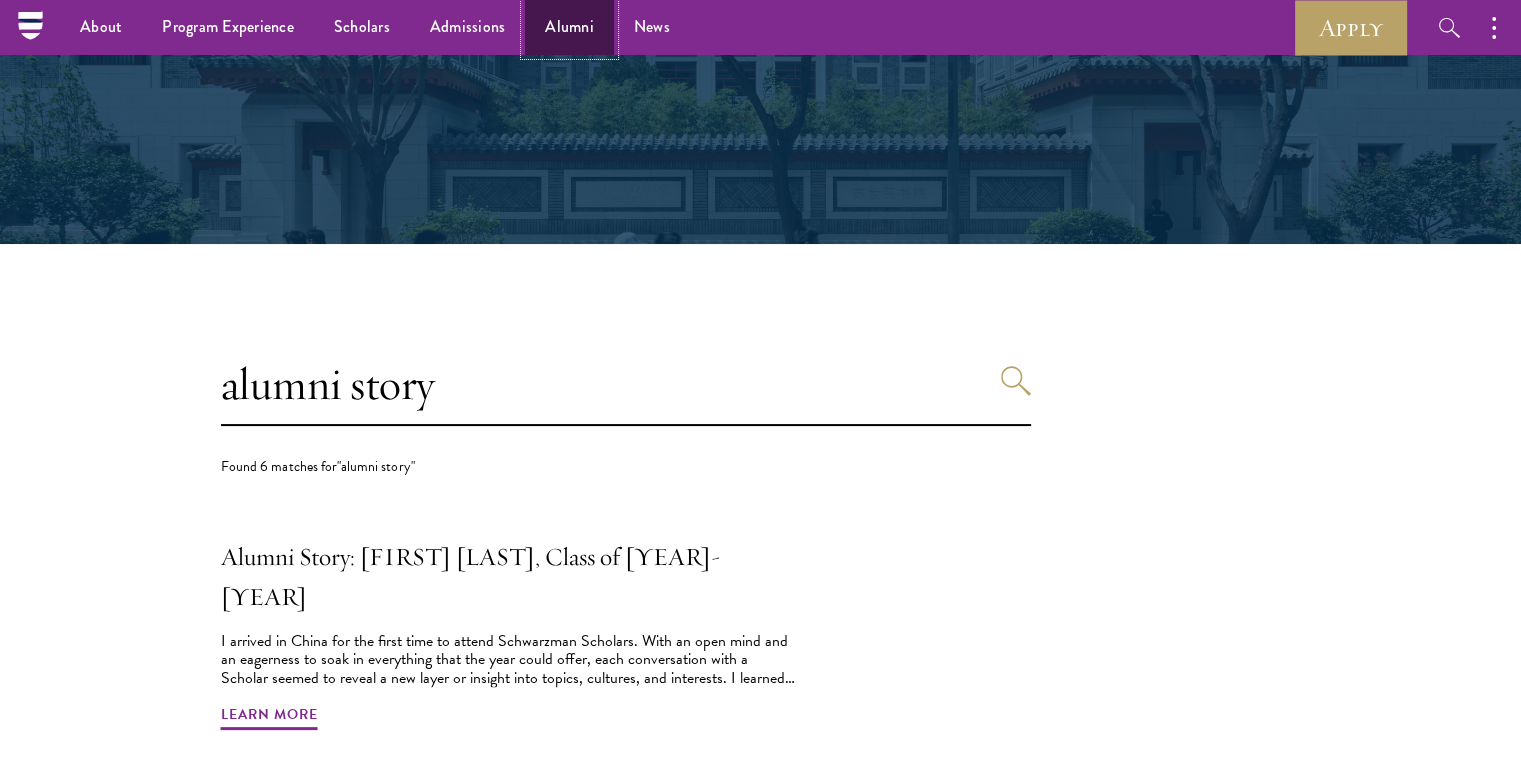 click on "Alumni" at bounding box center (569, 27) 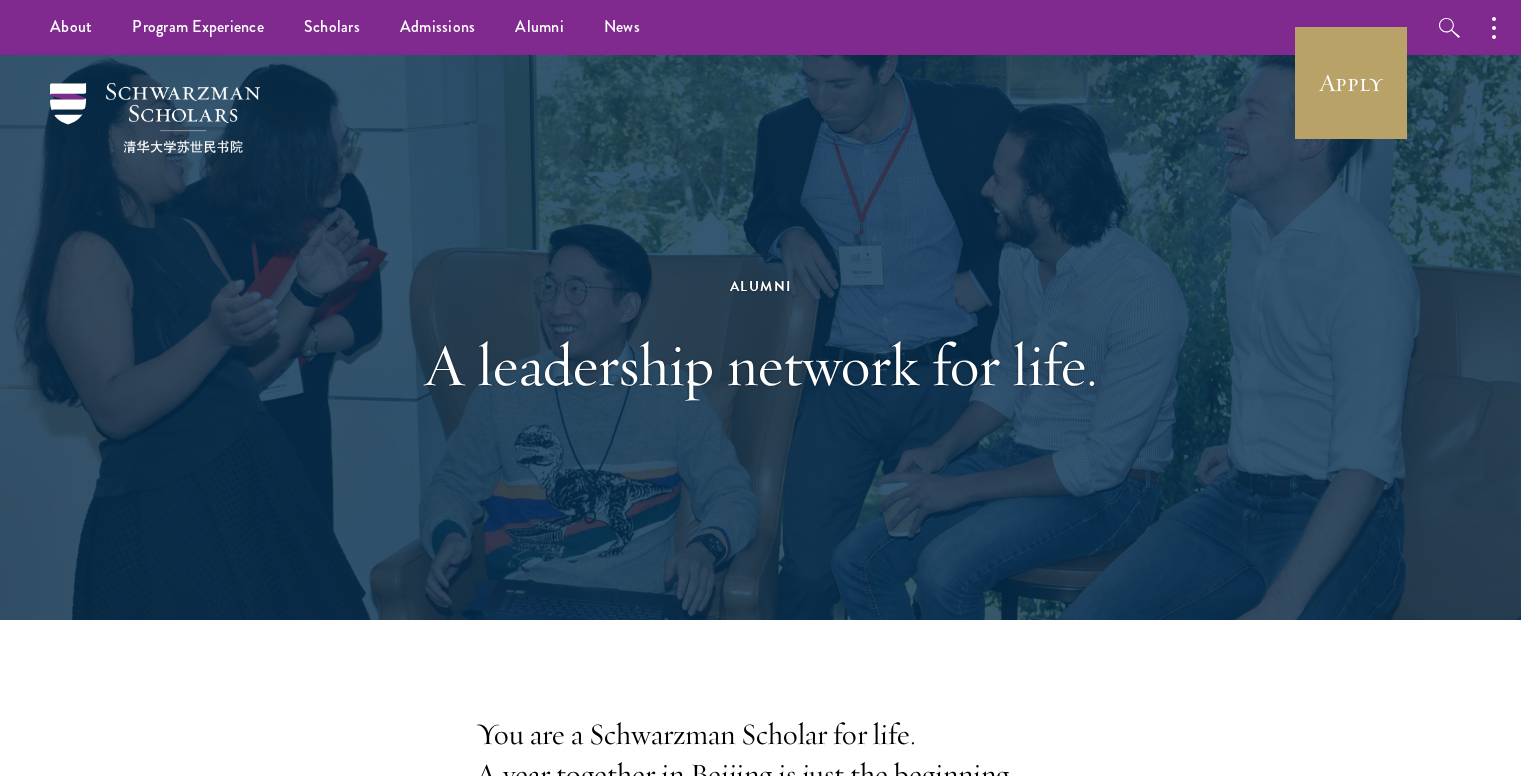 scroll, scrollTop: 0, scrollLeft: 0, axis: both 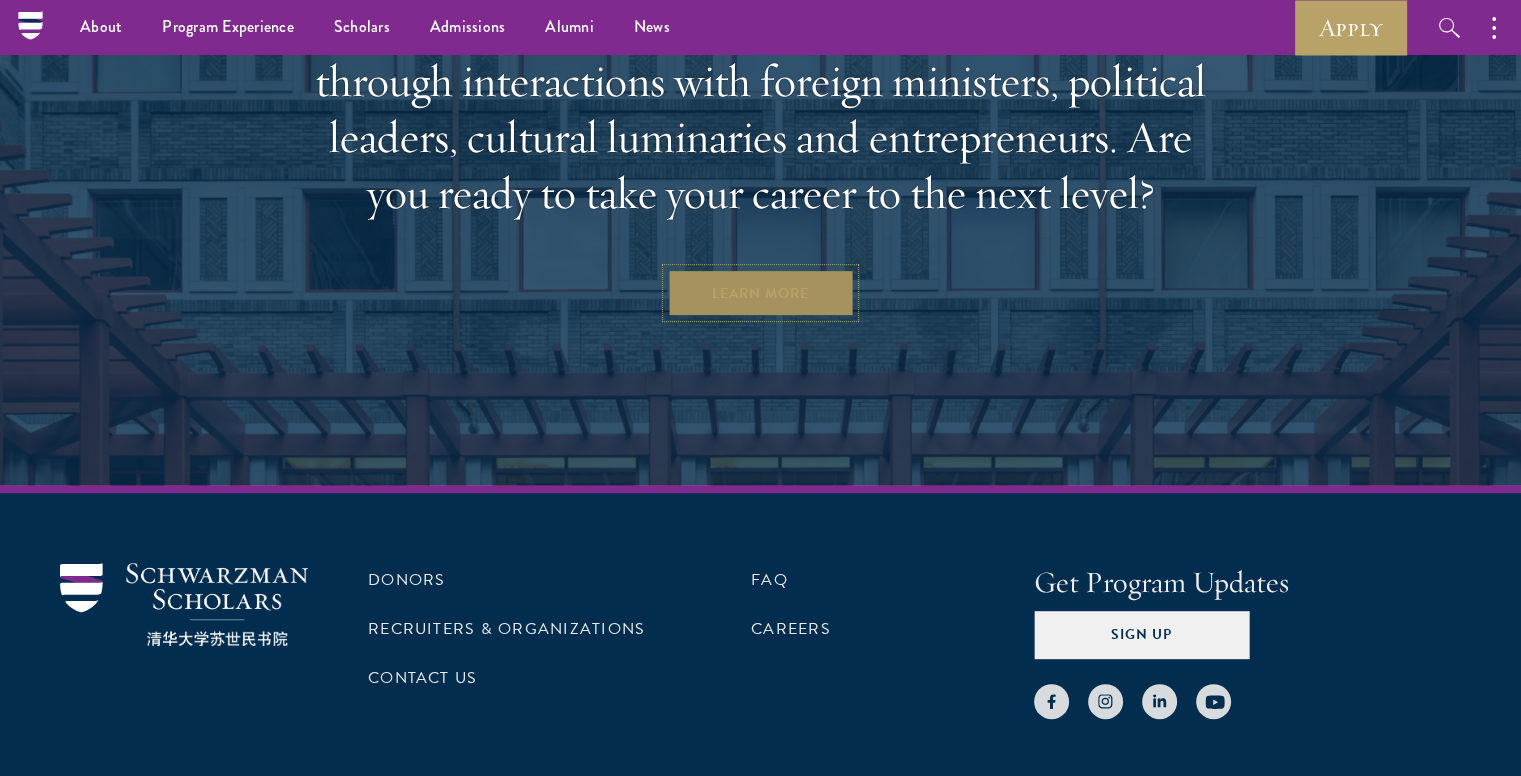 click on "Learn More" at bounding box center (760, 293) 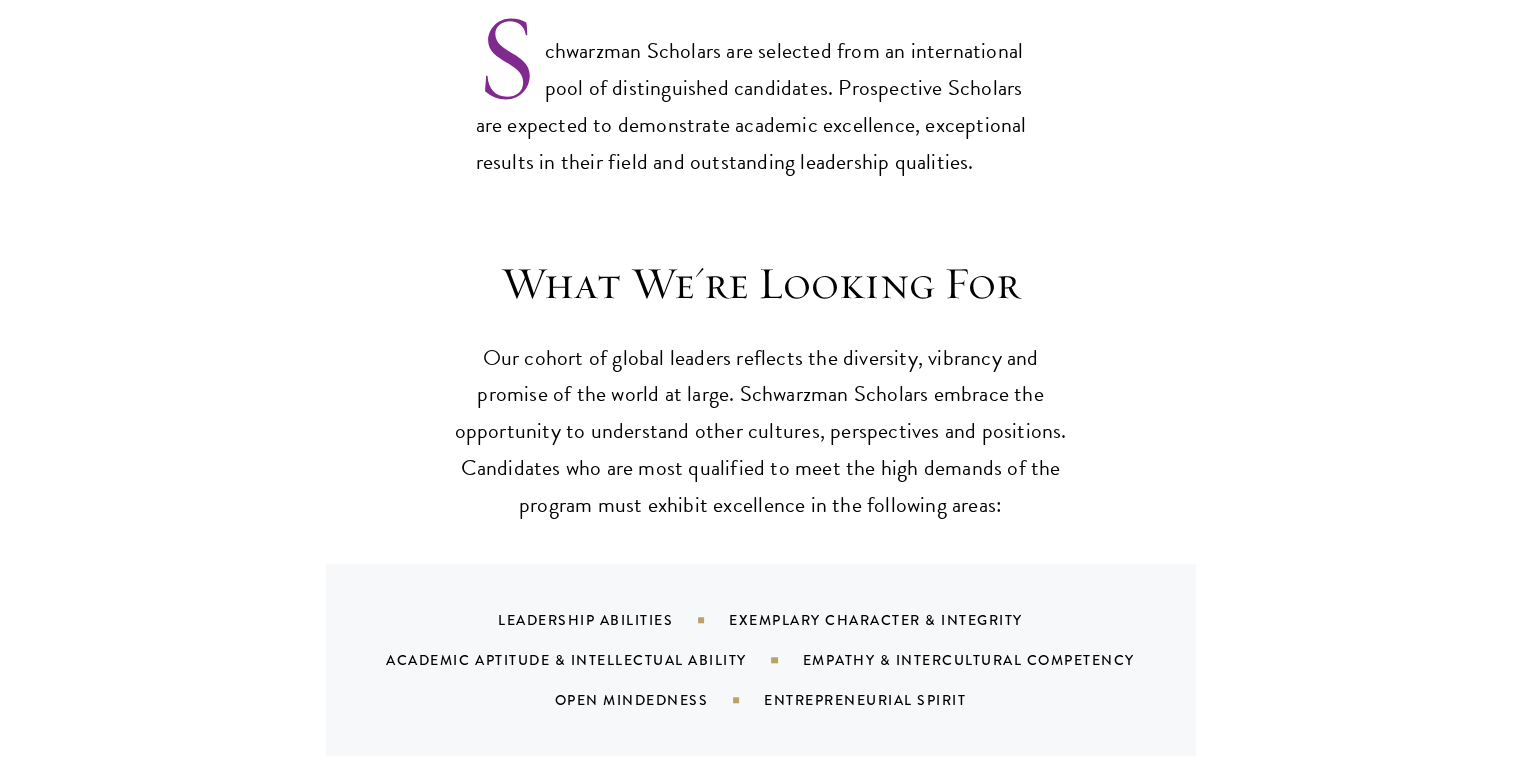 scroll, scrollTop: 0, scrollLeft: 0, axis: both 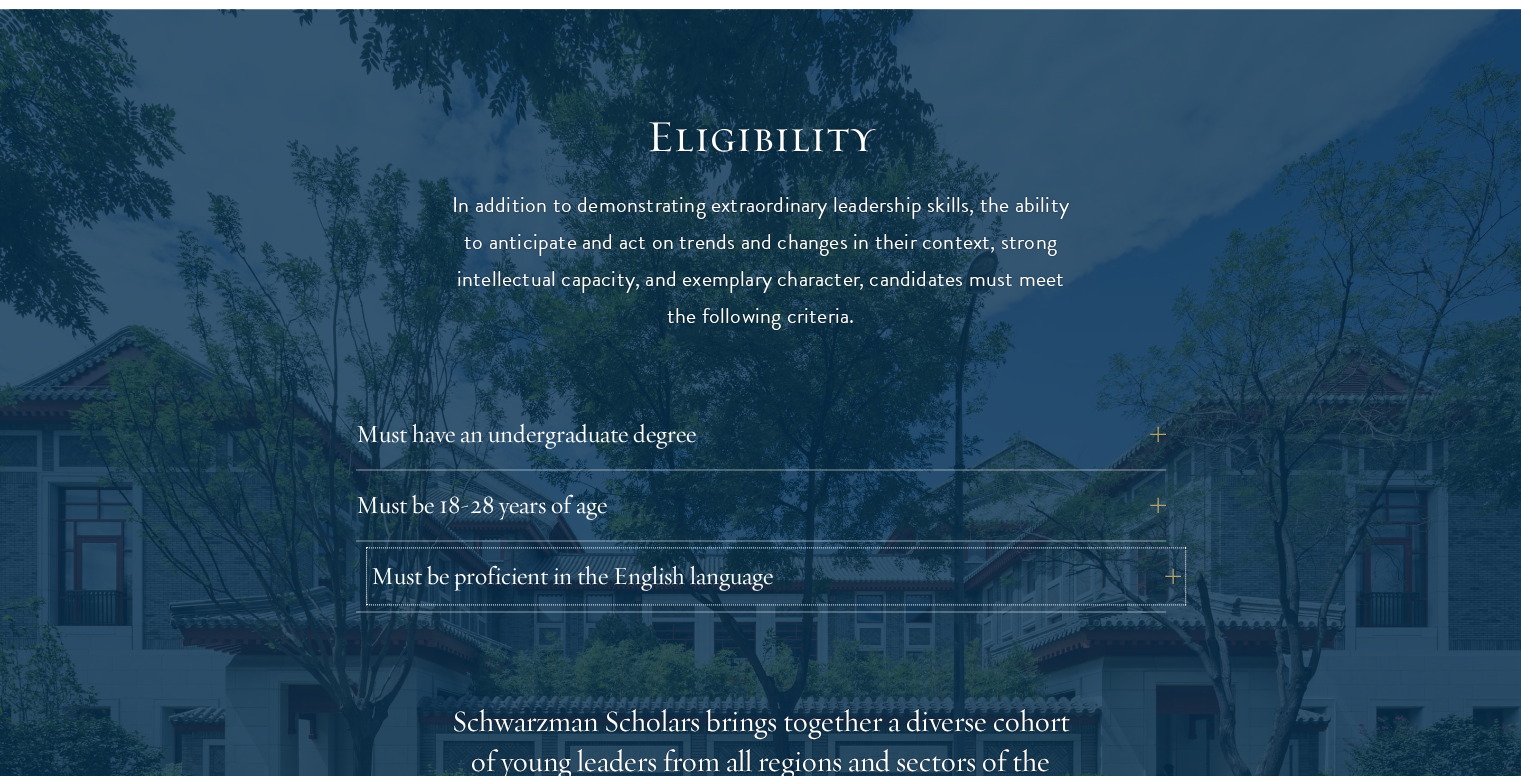click on "Must be proficient in the English language" at bounding box center [776, 576] 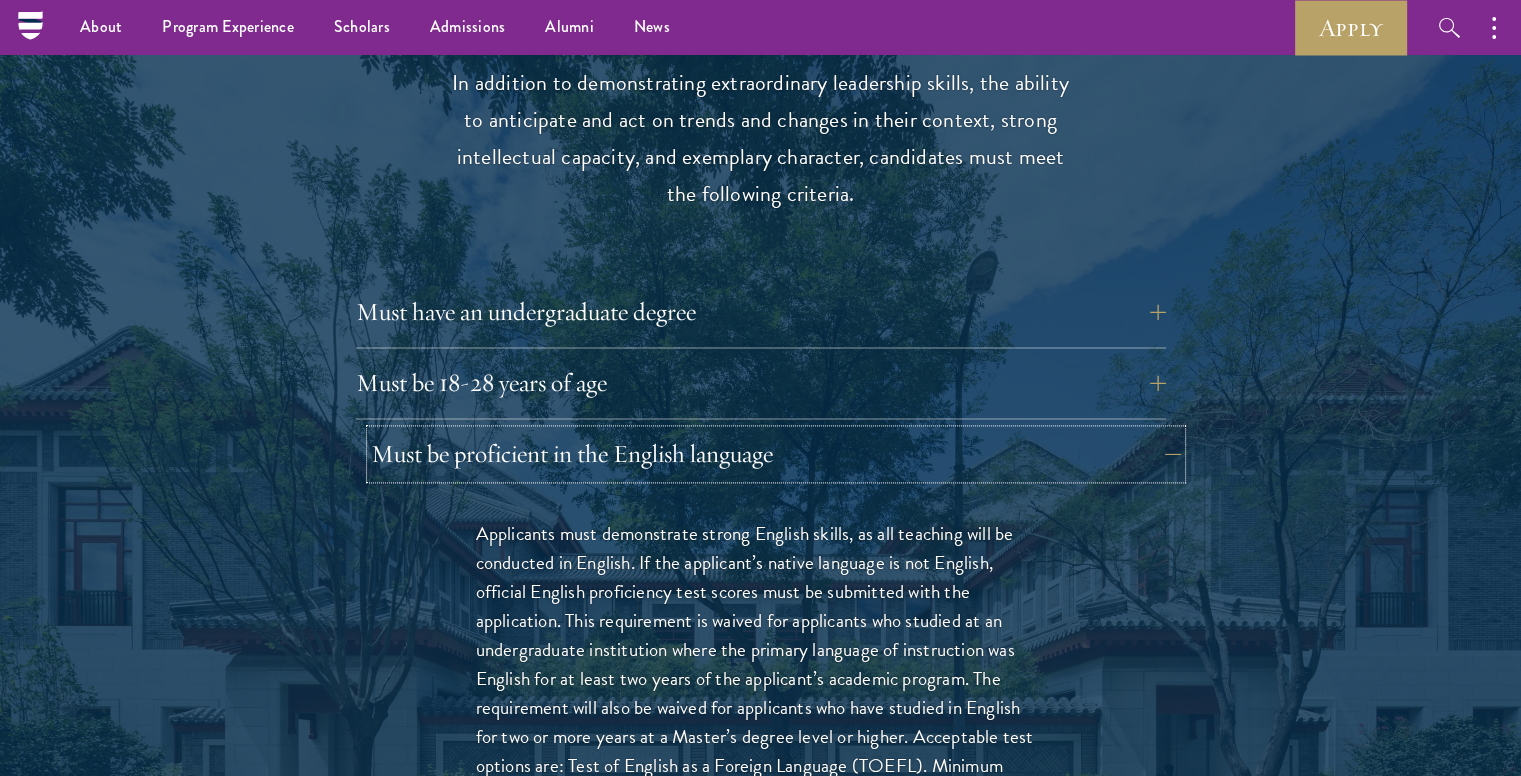 scroll, scrollTop: 2640, scrollLeft: 0, axis: vertical 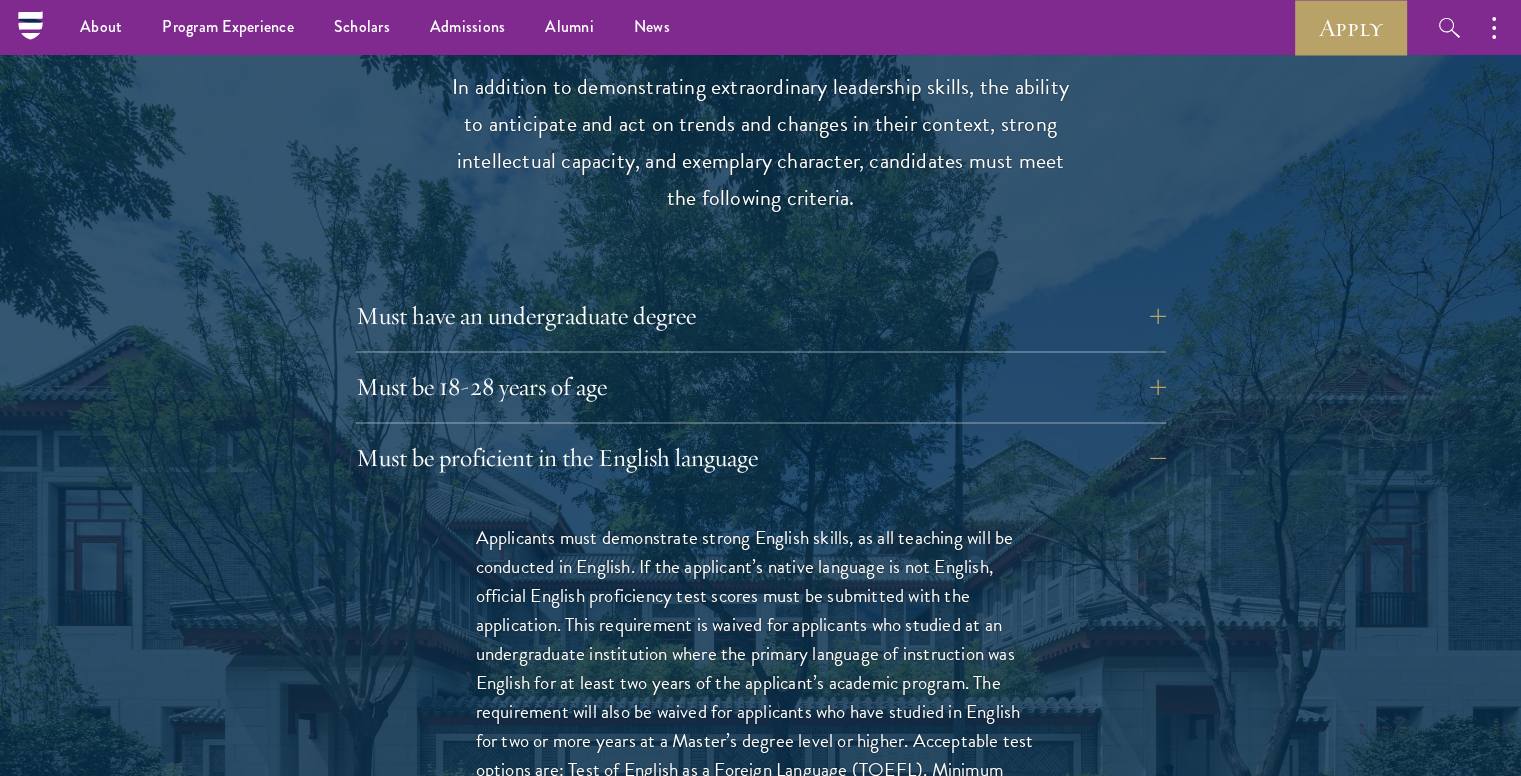 click on "Must have an undergraduate degree
Applicants who are currently enrolled in undergraduate degree programs must be on track to successfully complete all degree requirements before August 1 of their Schwarzman Scholars enrollment year. There are no requirements for a specific field of undergraduate study; all fields are welcome, but it is important for applicants, regardless of undergraduate major, to articulate how participating in Schwarzman Scholars will help develop their leadership potential within their field." at bounding box center [761, 322] 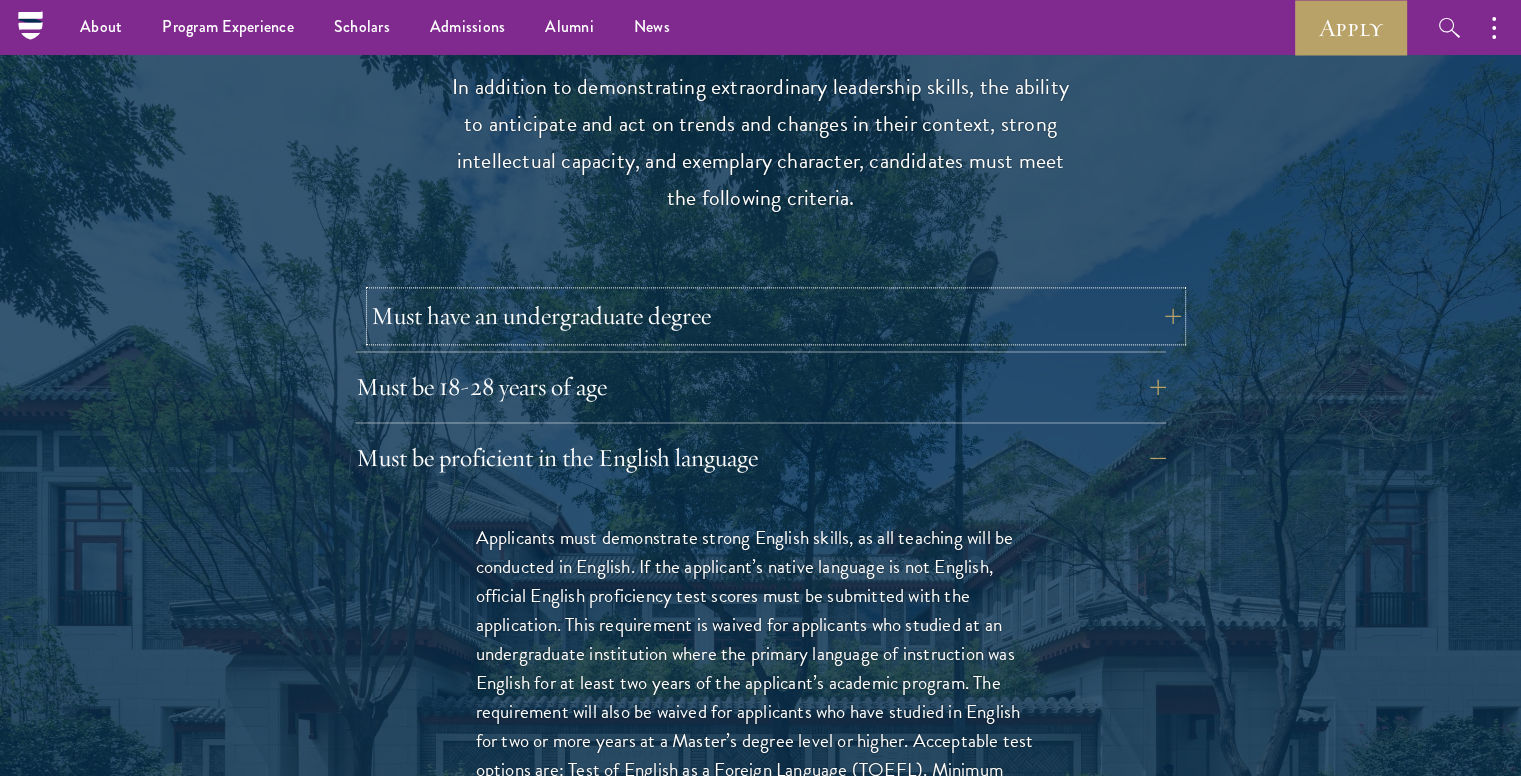 click on "Must have an undergraduate degree" at bounding box center [776, 316] 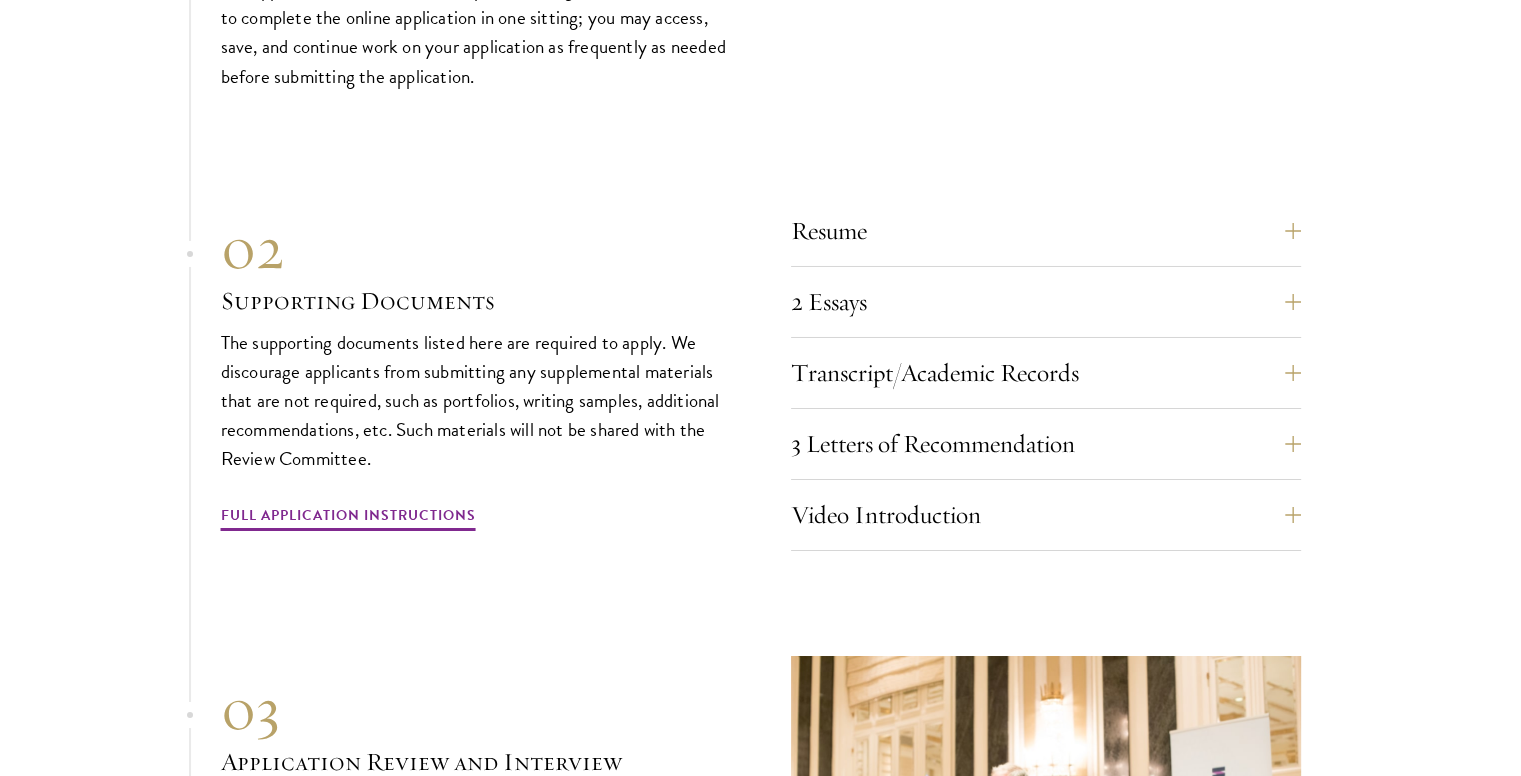 scroll, scrollTop: 7060, scrollLeft: 0, axis: vertical 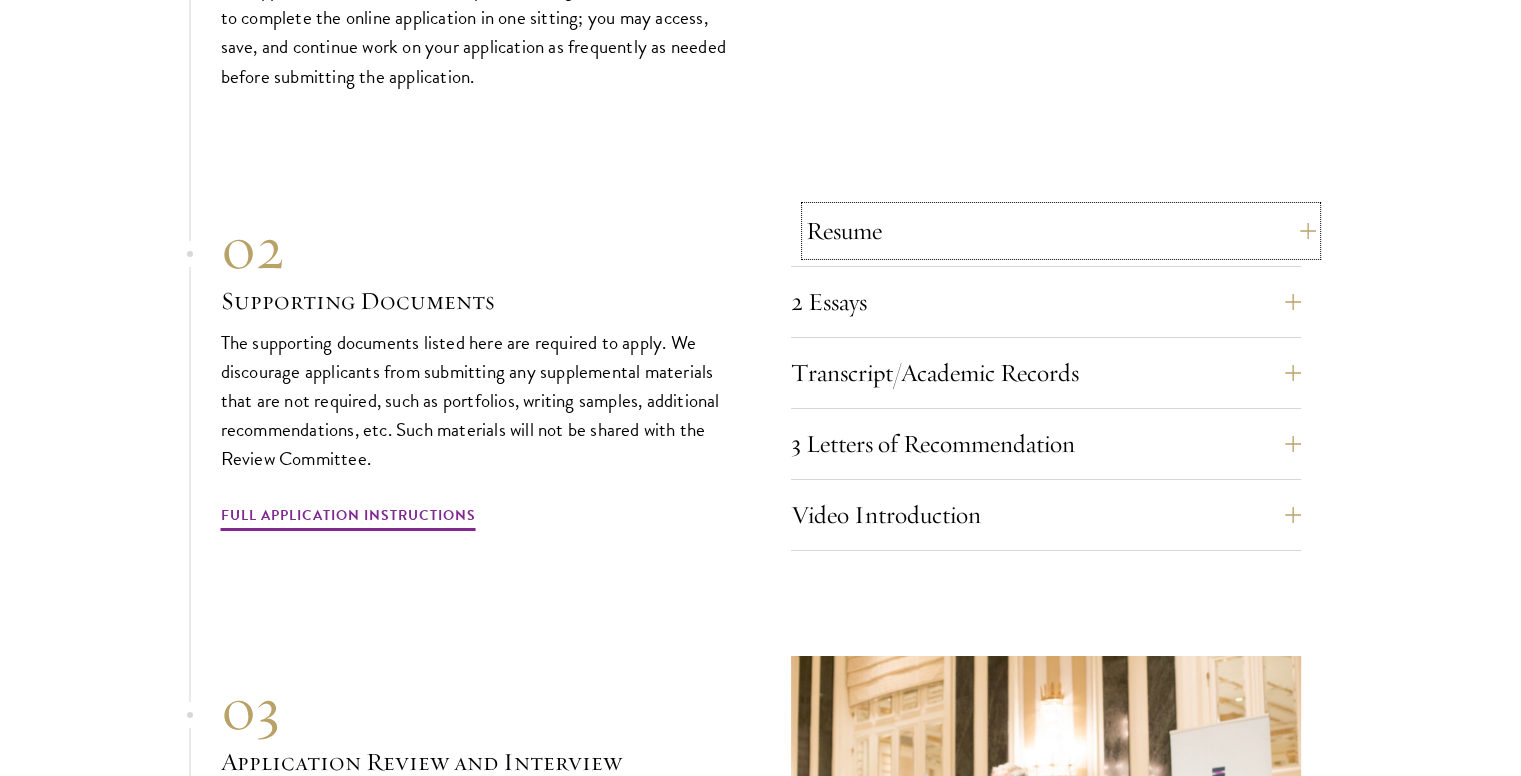 click on "Resume" at bounding box center (1061, 231) 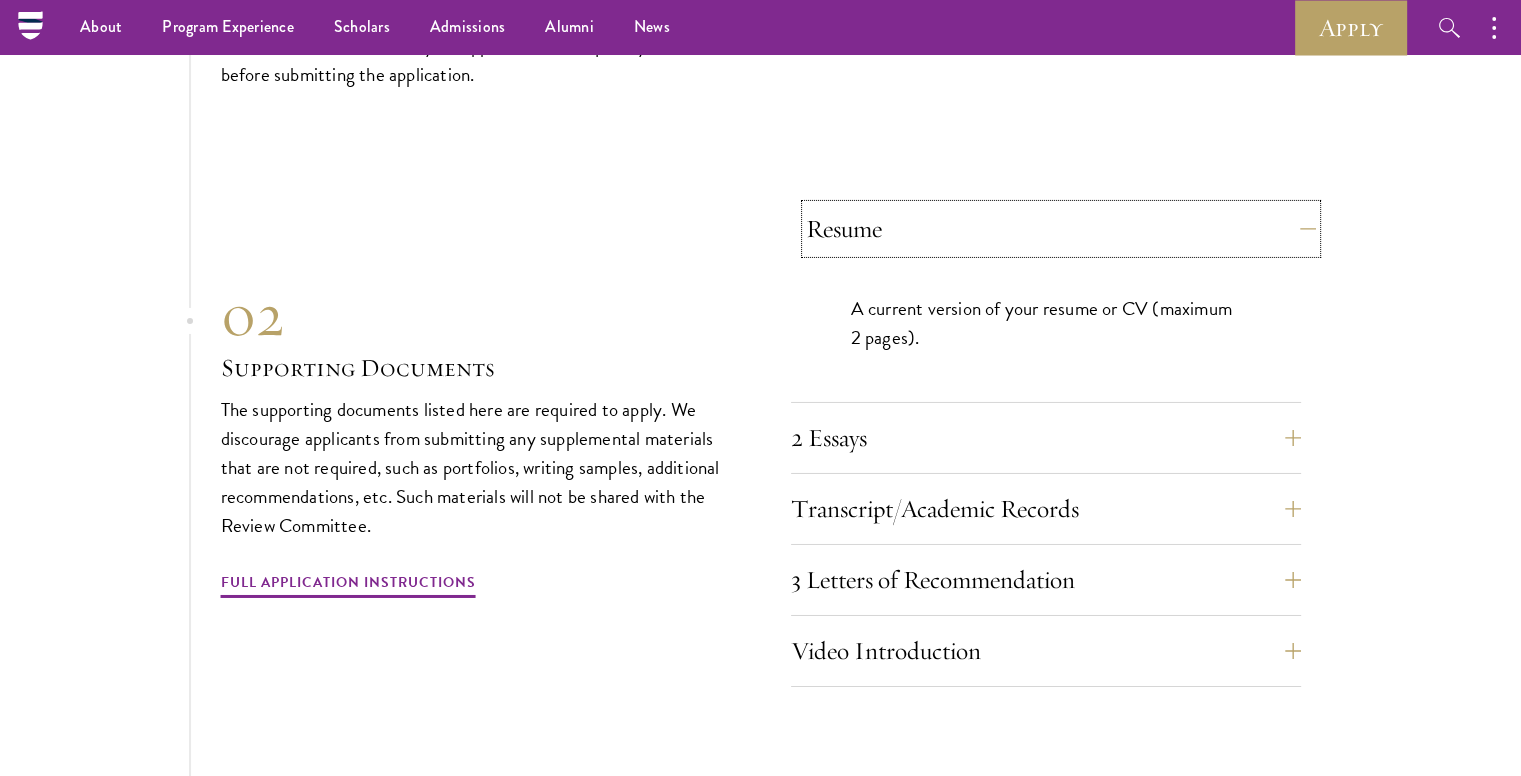 scroll, scrollTop: 6778, scrollLeft: 0, axis: vertical 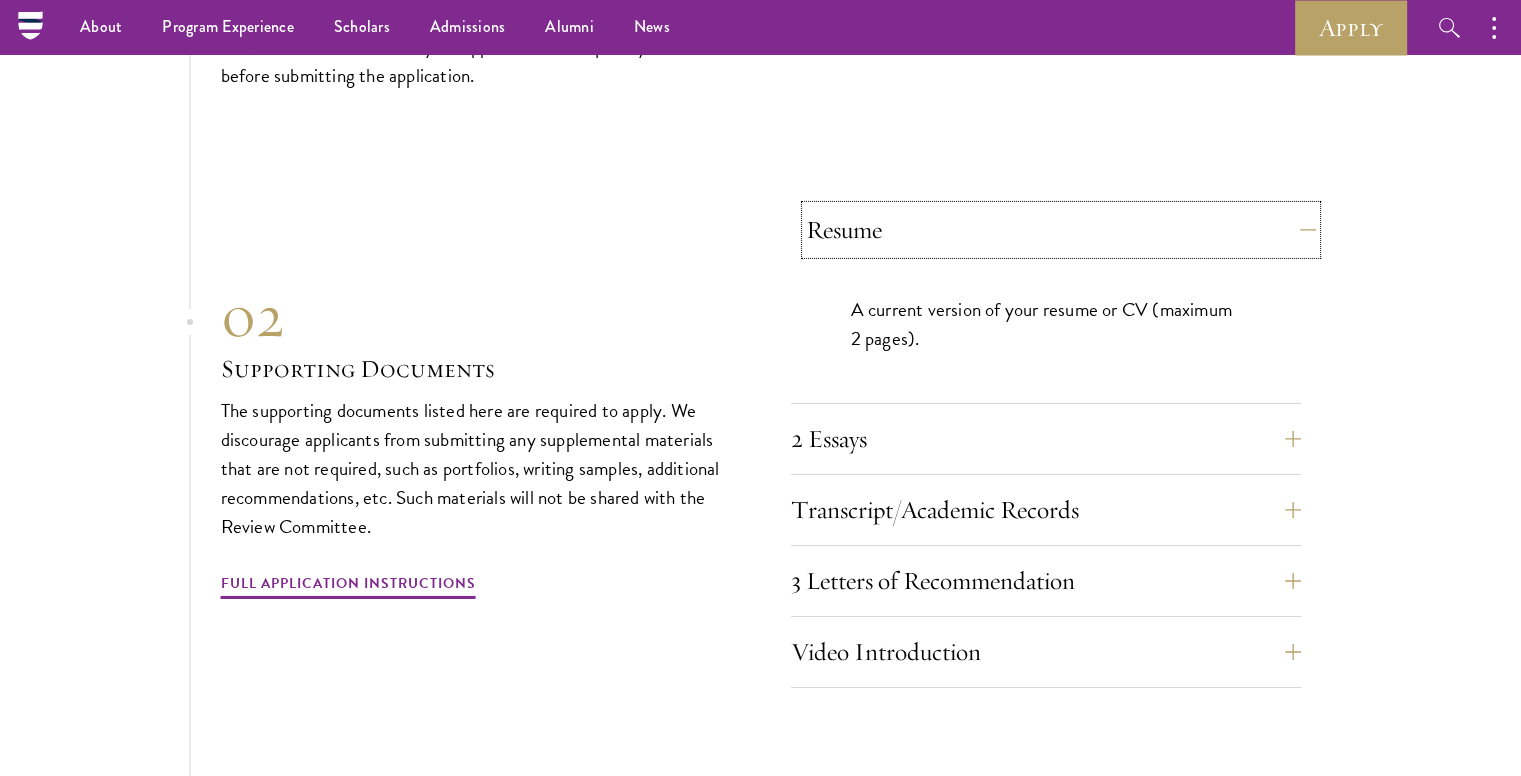 click on "Resume" at bounding box center (1061, 230) 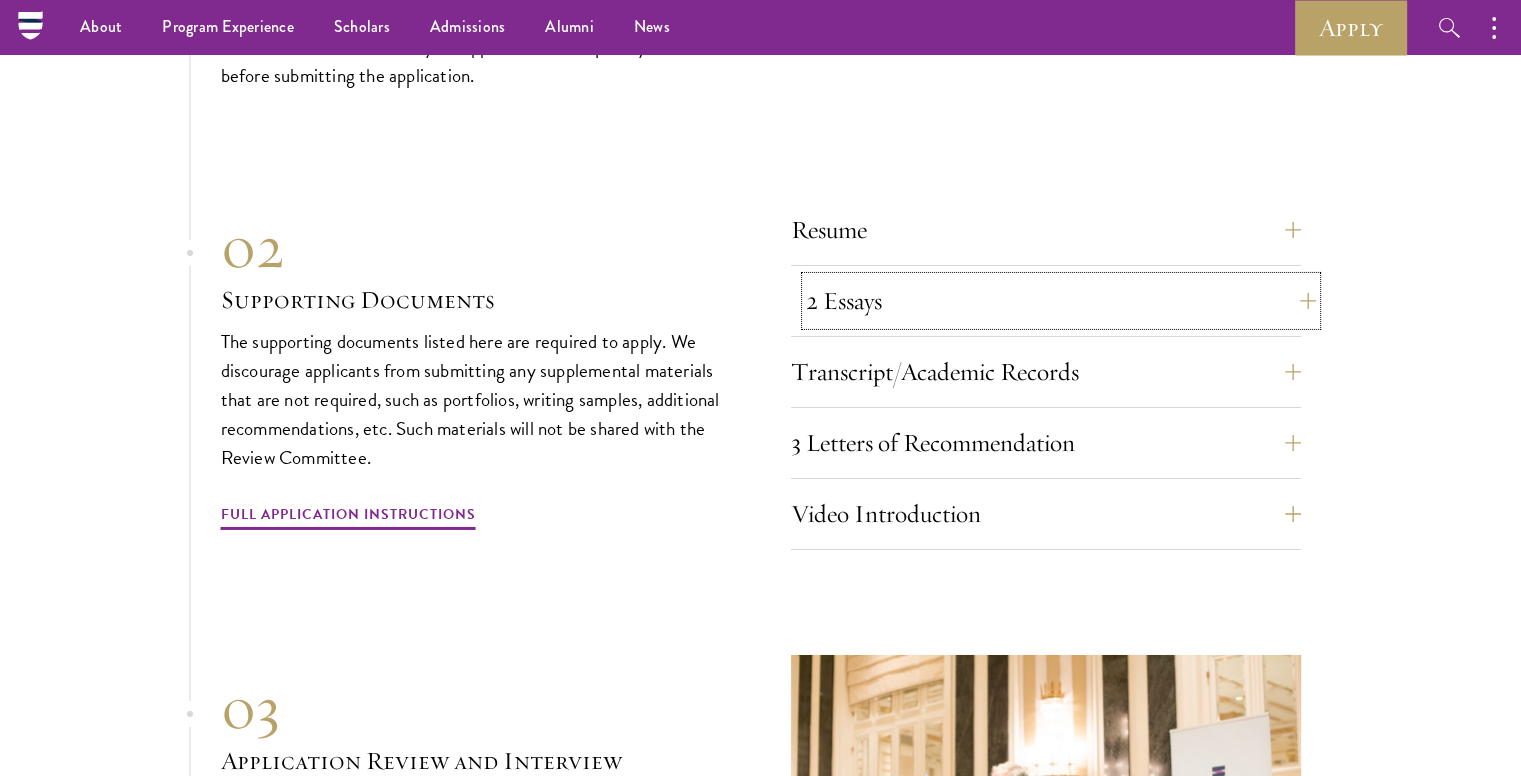 click on "2 Essays" at bounding box center (1061, 301) 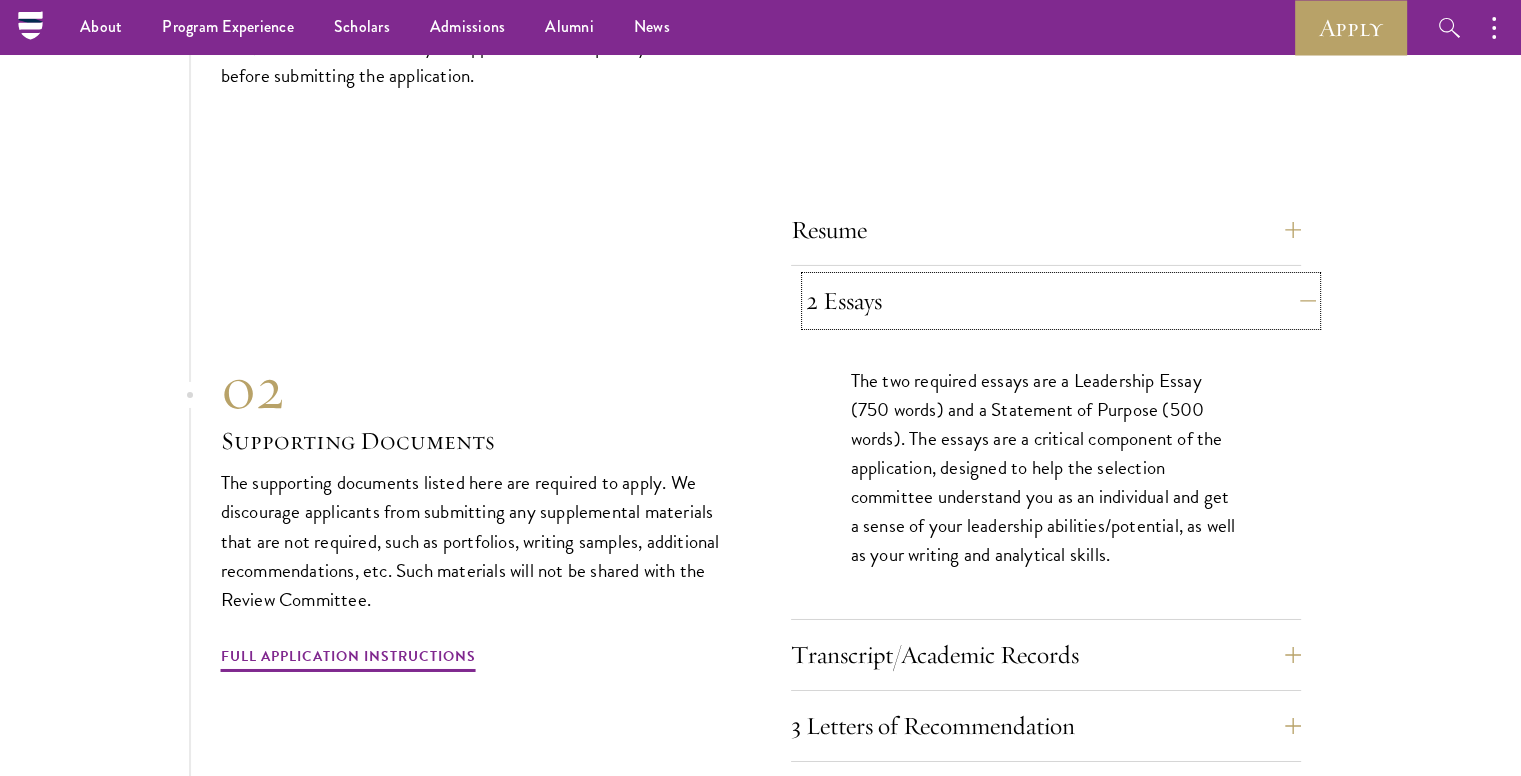 click on "2 Essays" at bounding box center (1061, 301) 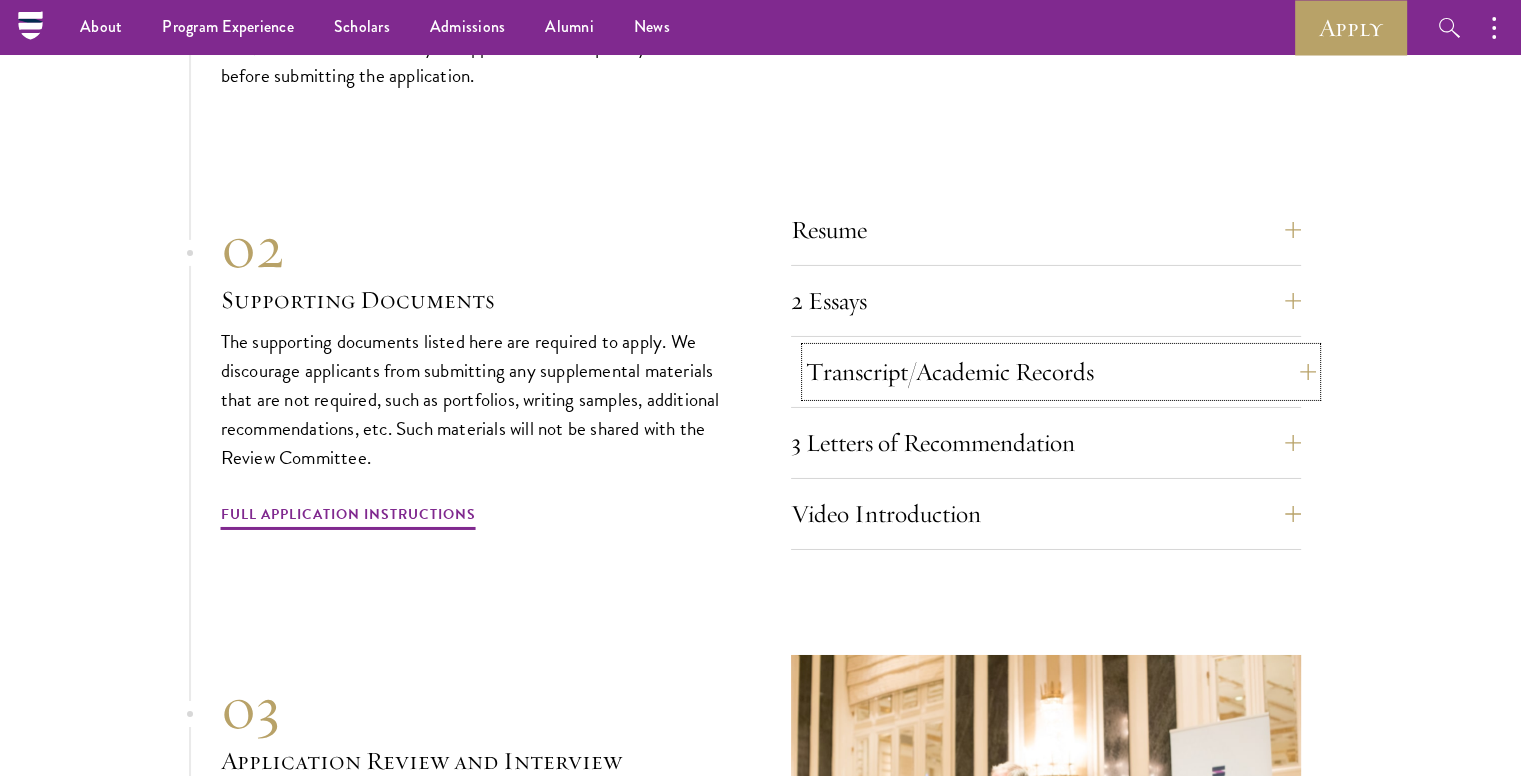 click on "Transcript/Academic Records" at bounding box center (1061, 372) 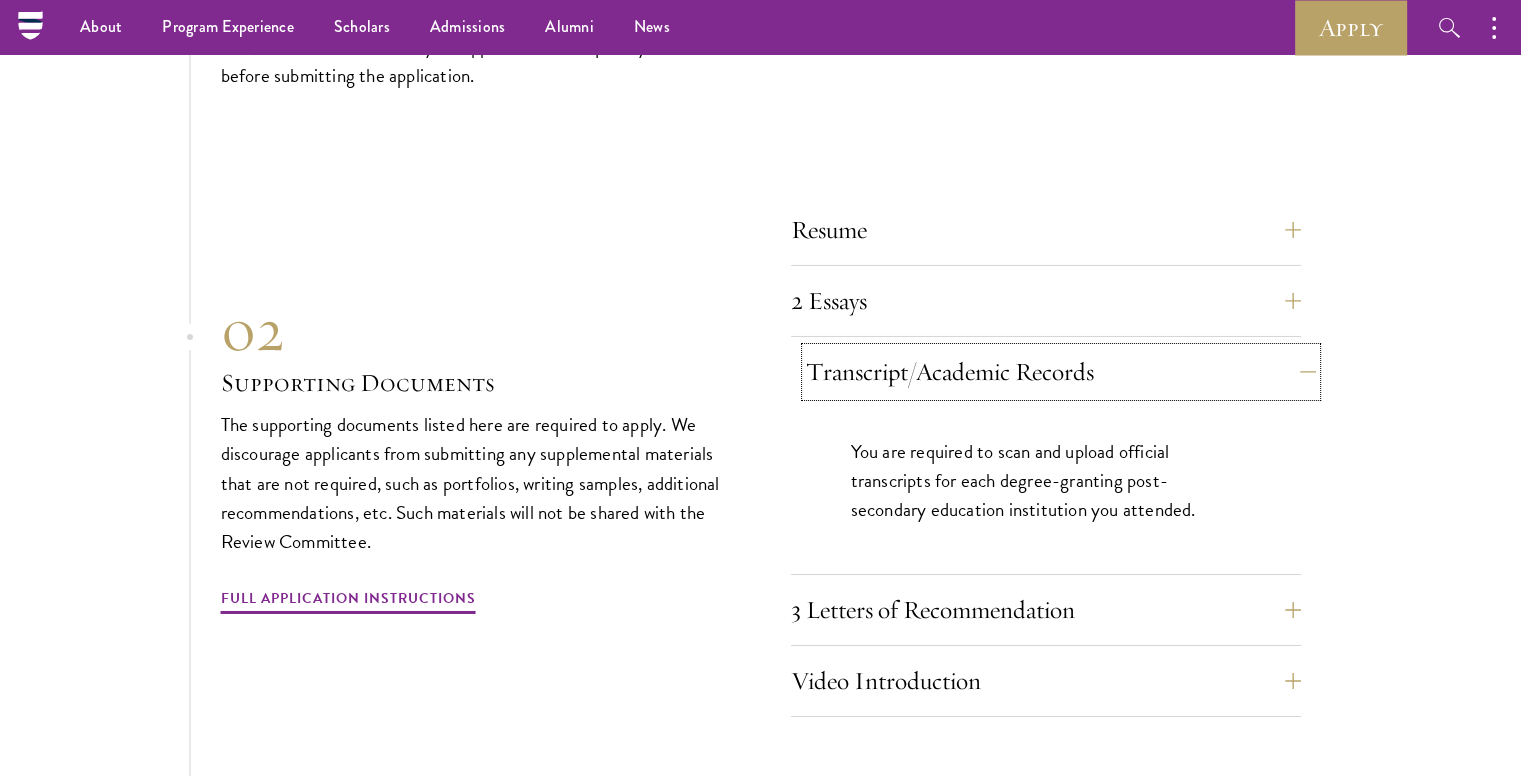 click on "Transcript/Academic Records" at bounding box center [1061, 372] 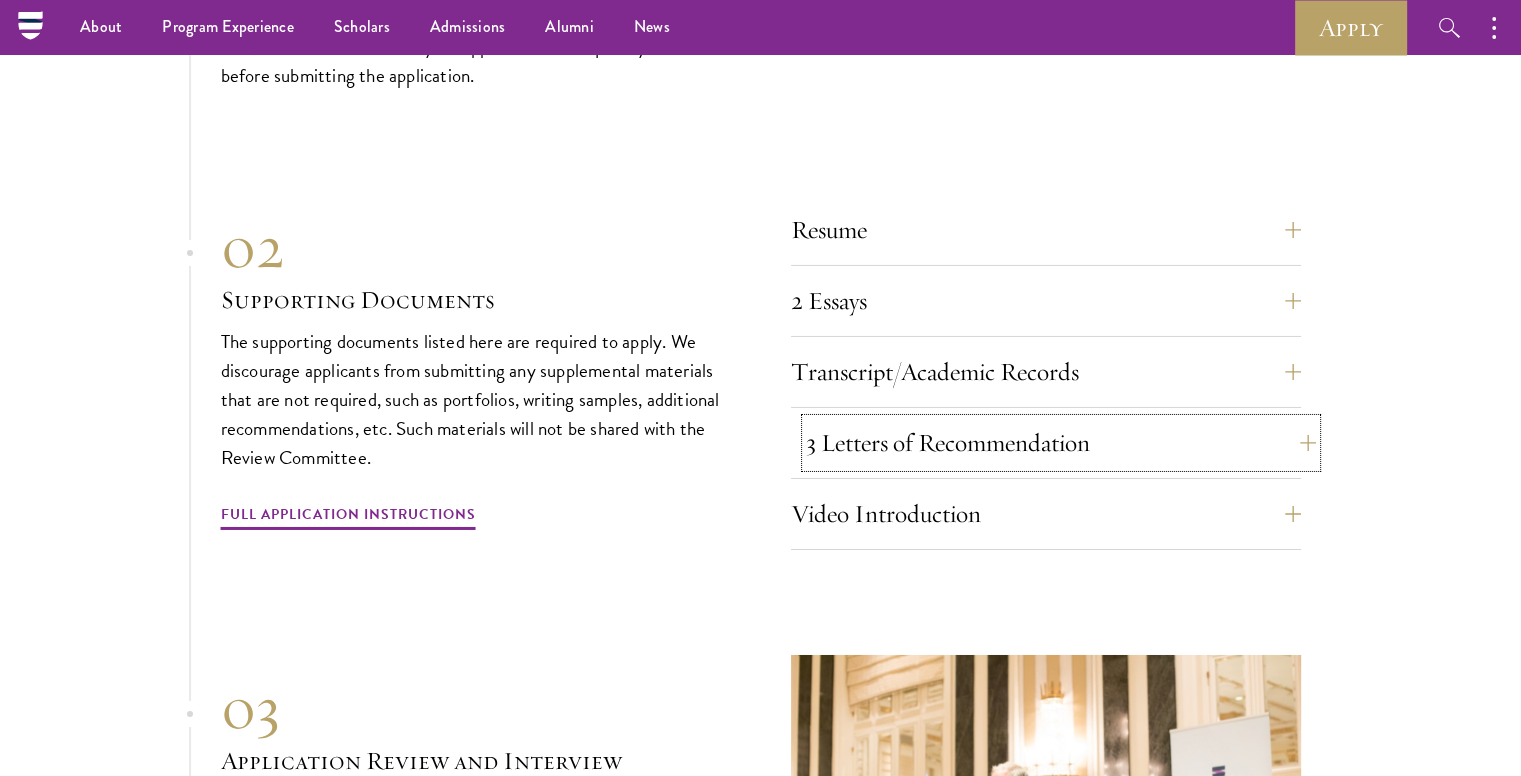 click on "3 Letters of Recommendation" at bounding box center [1061, 443] 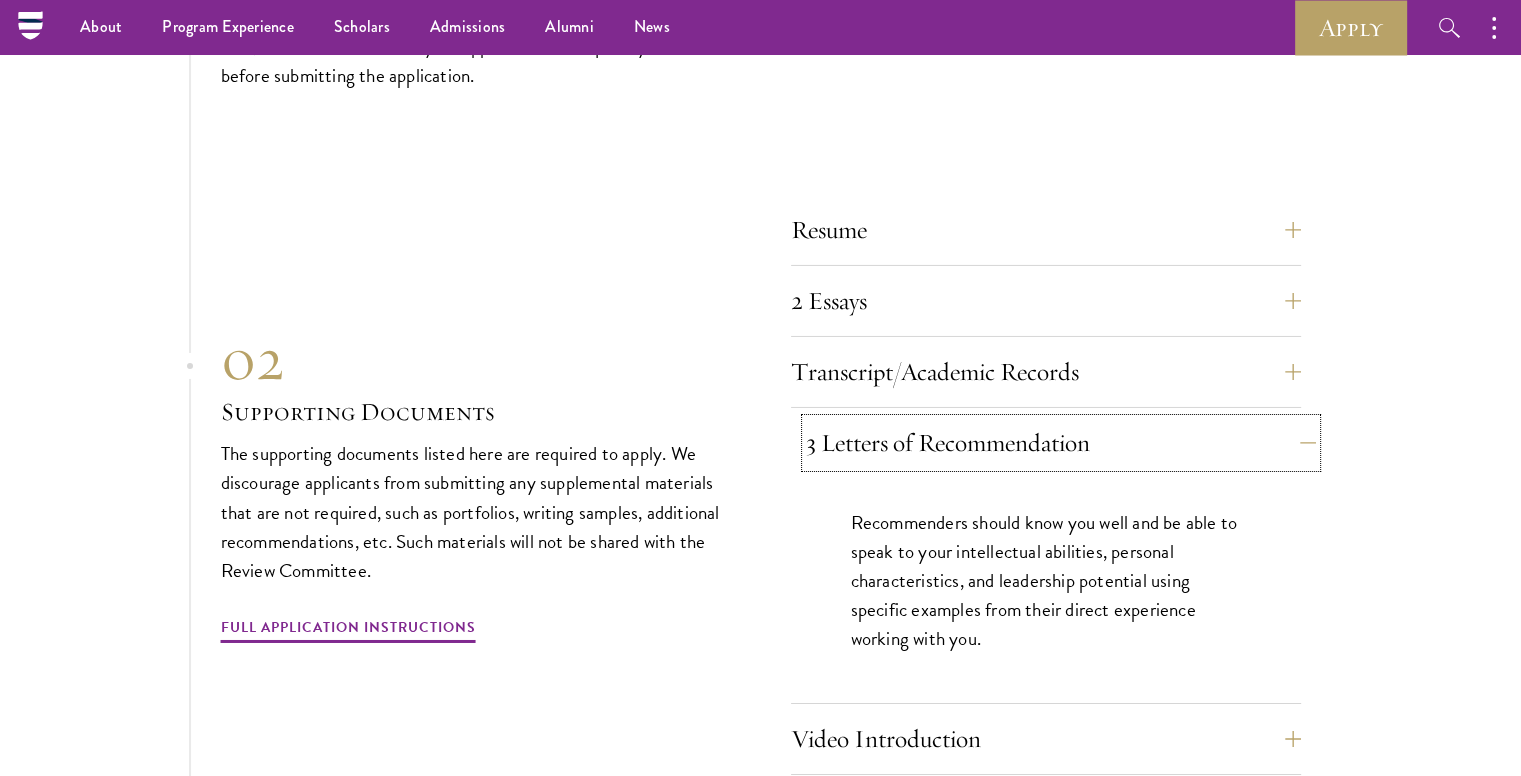 click on "3 Letters of Recommendation" at bounding box center [1061, 443] 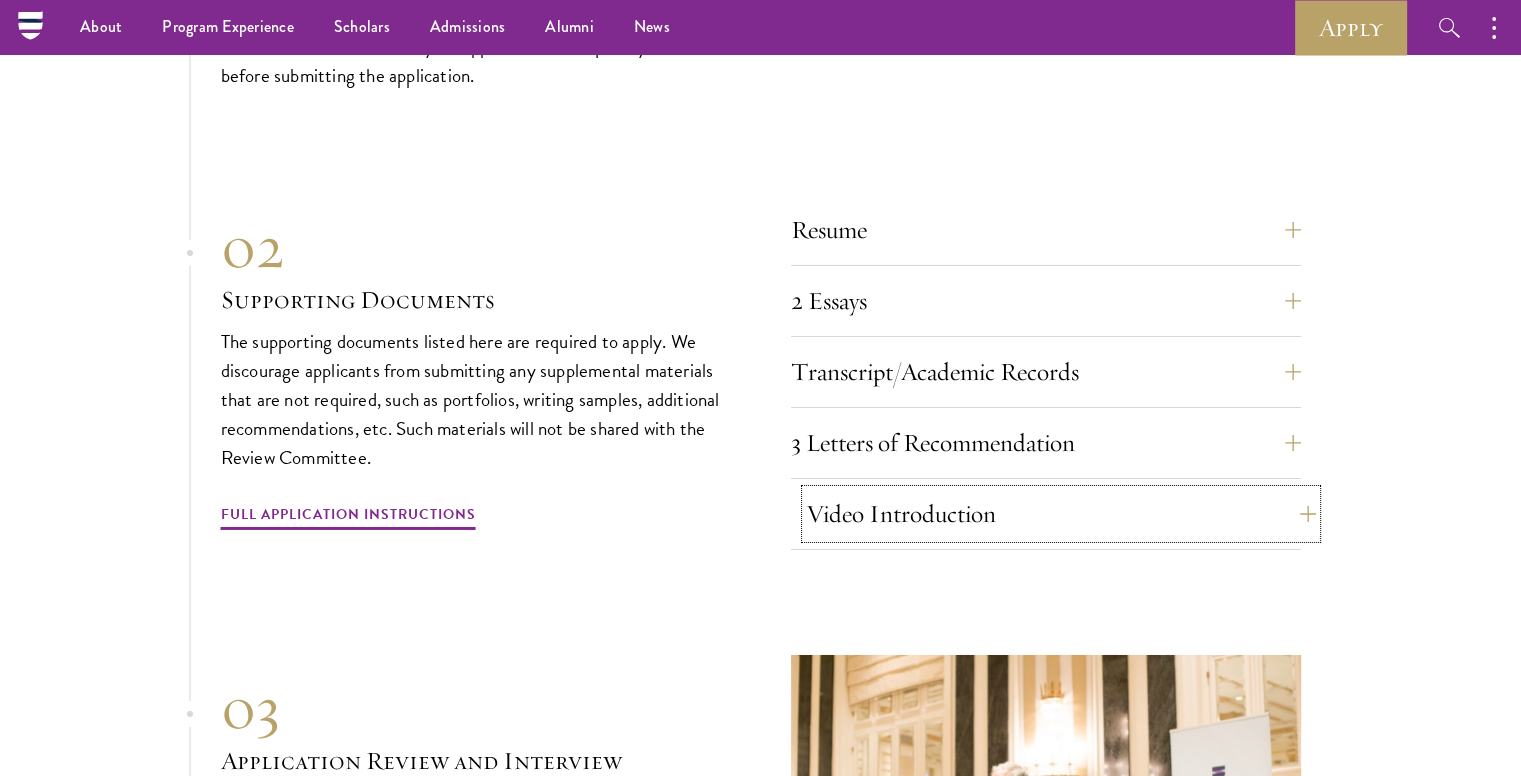 click on "Video Introduction" at bounding box center (1061, 514) 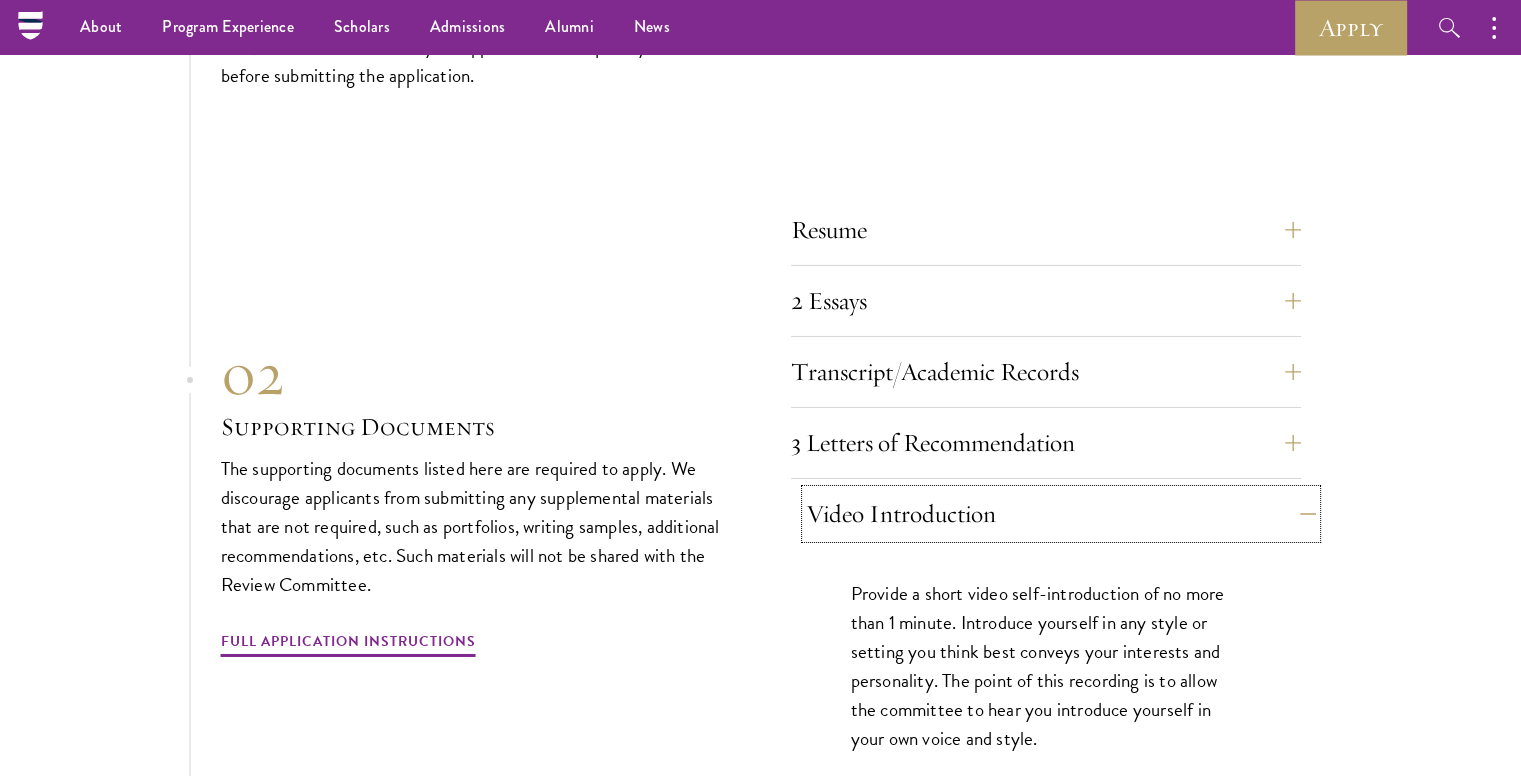 click on "Video Introduction" at bounding box center (1061, 514) 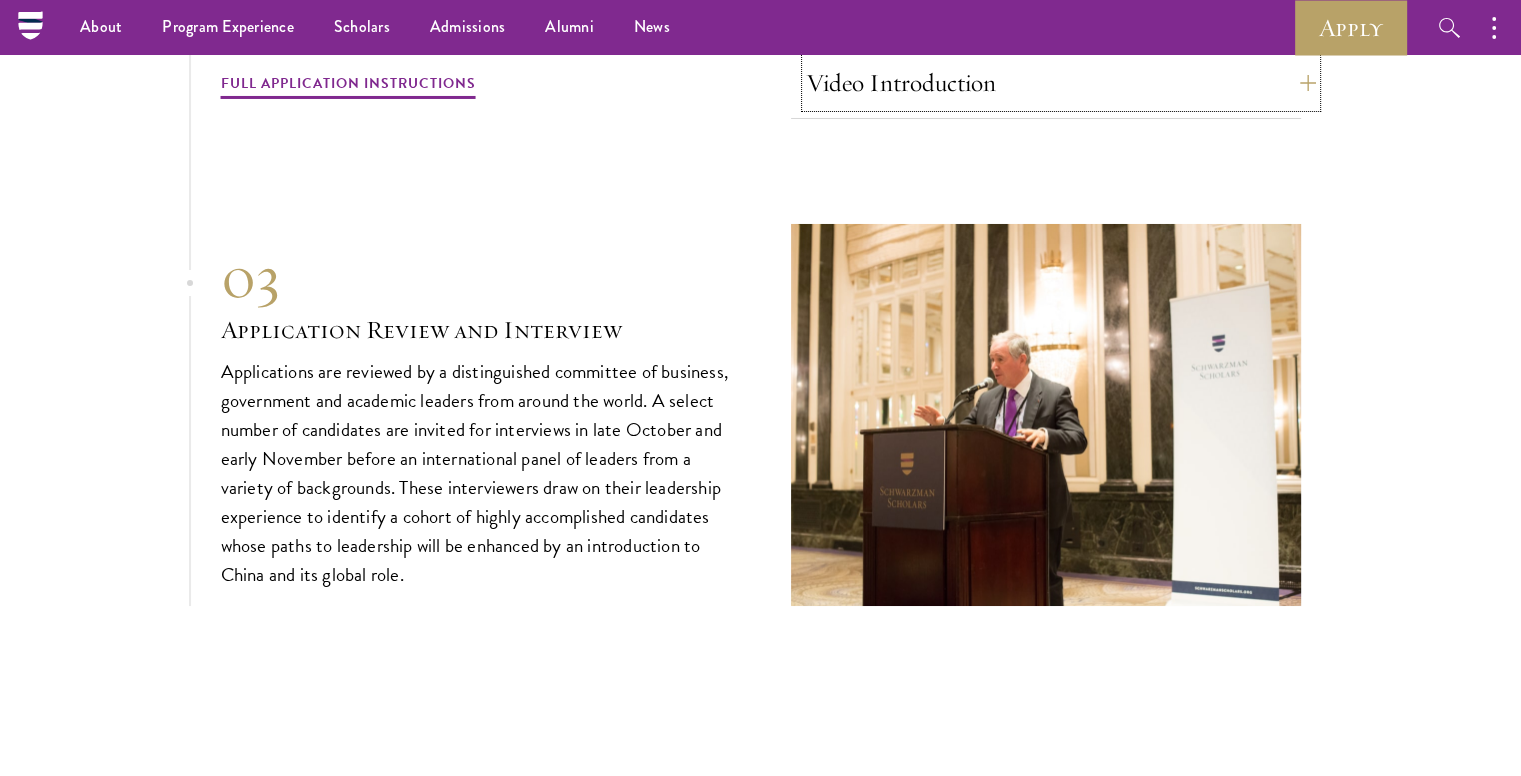 scroll, scrollTop: 7208, scrollLeft: 0, axis: vertical 